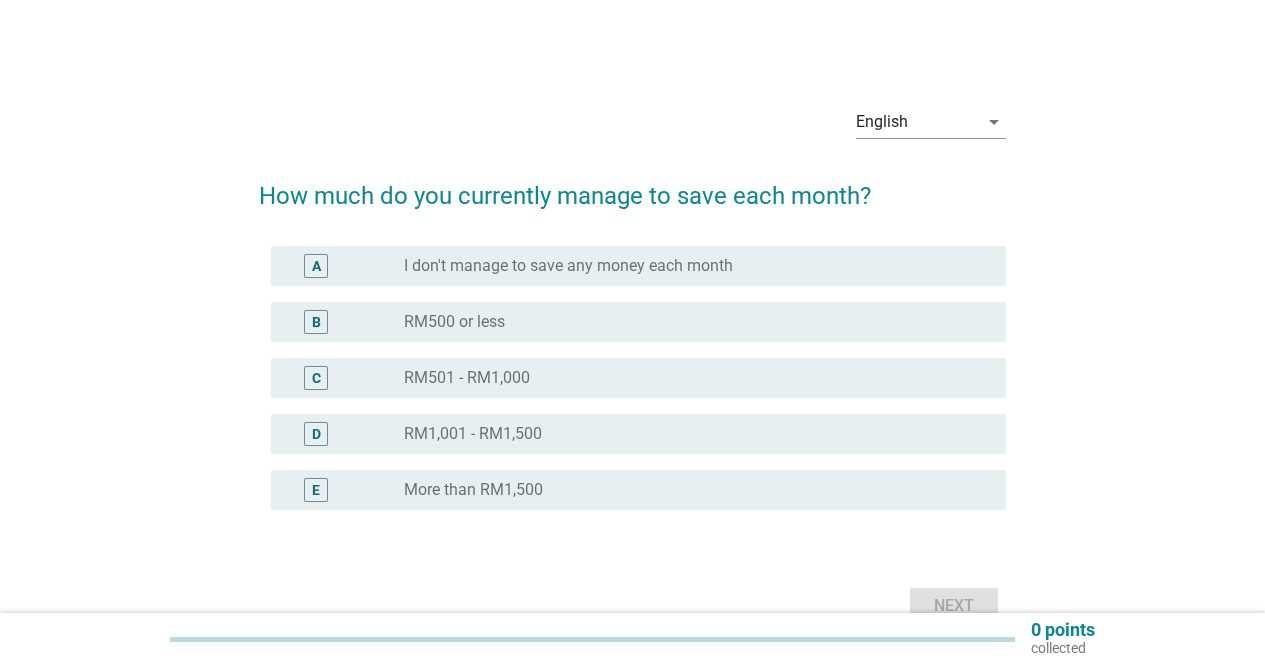 scroll, scrollTop: 0, scrollLeft: 0, axis: both 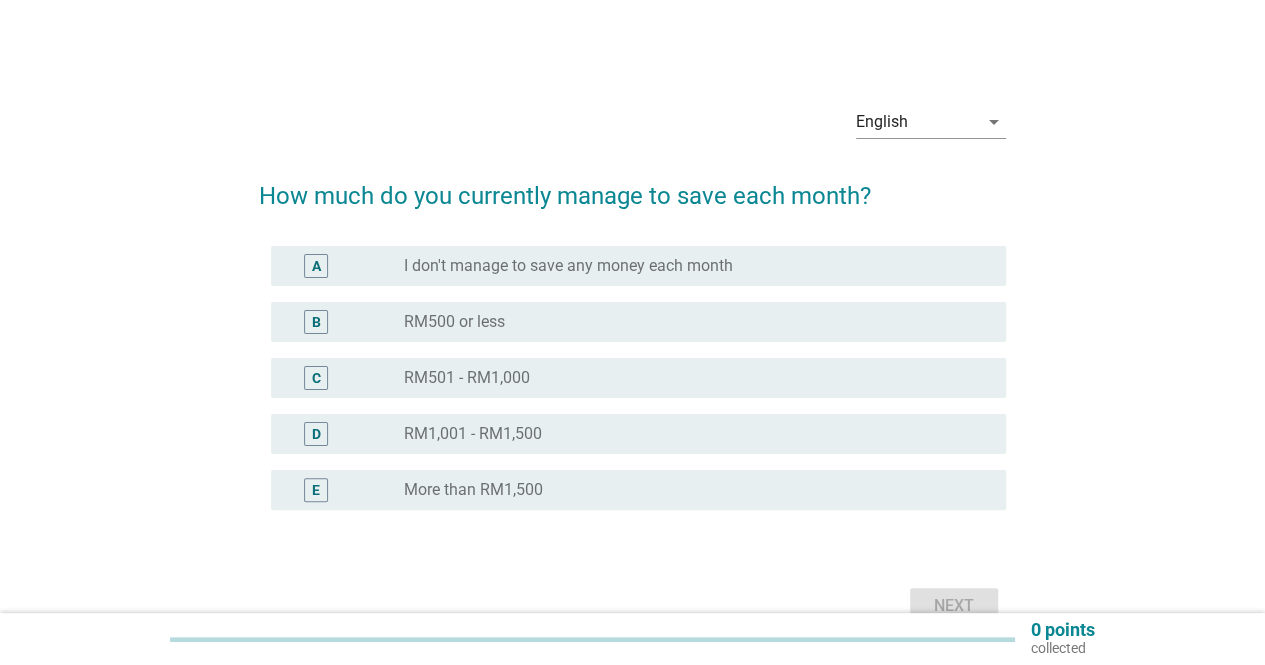 click on "B" at bounding box center (316, 322) 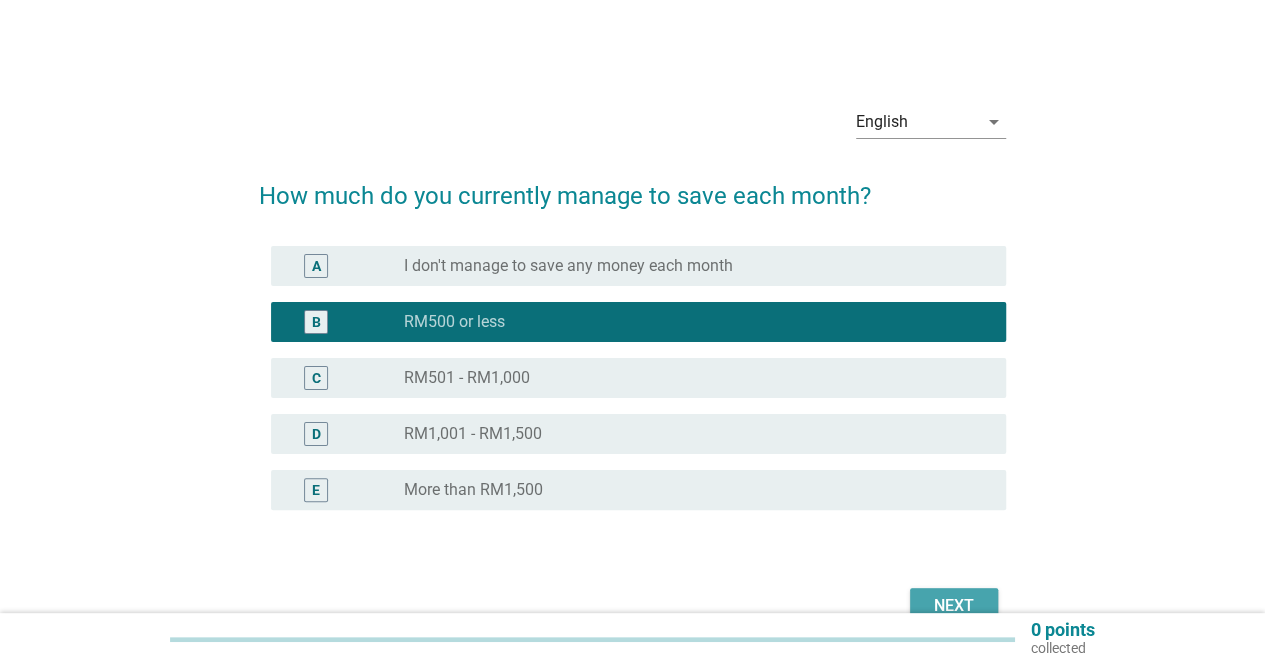 click on "Next" at bounding box center (954, 606) 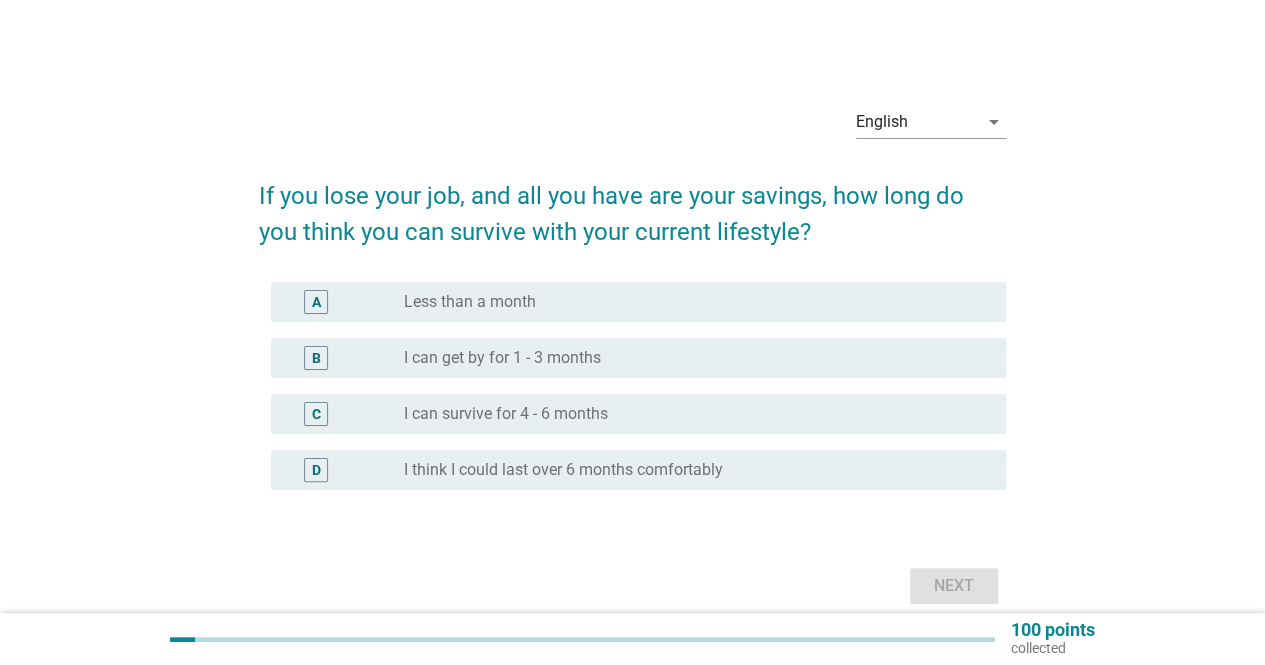 click on "A" at bounding box center [345, 302] 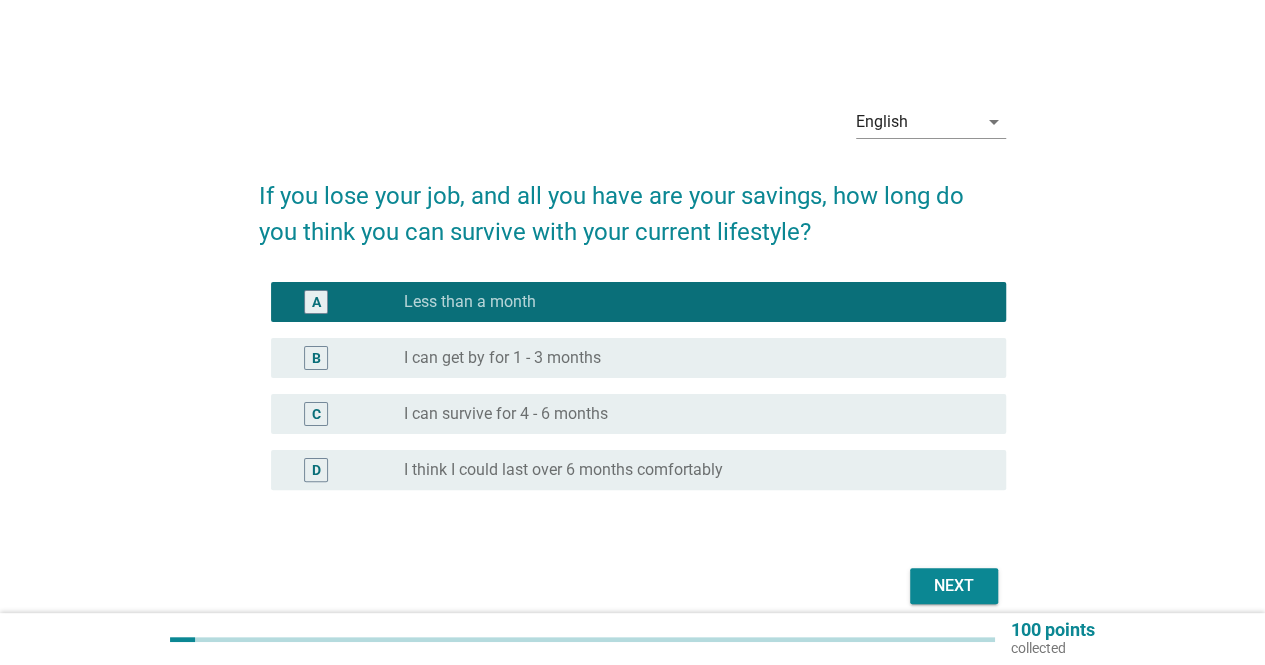 click on "Next" at bounding box center (954, 586) 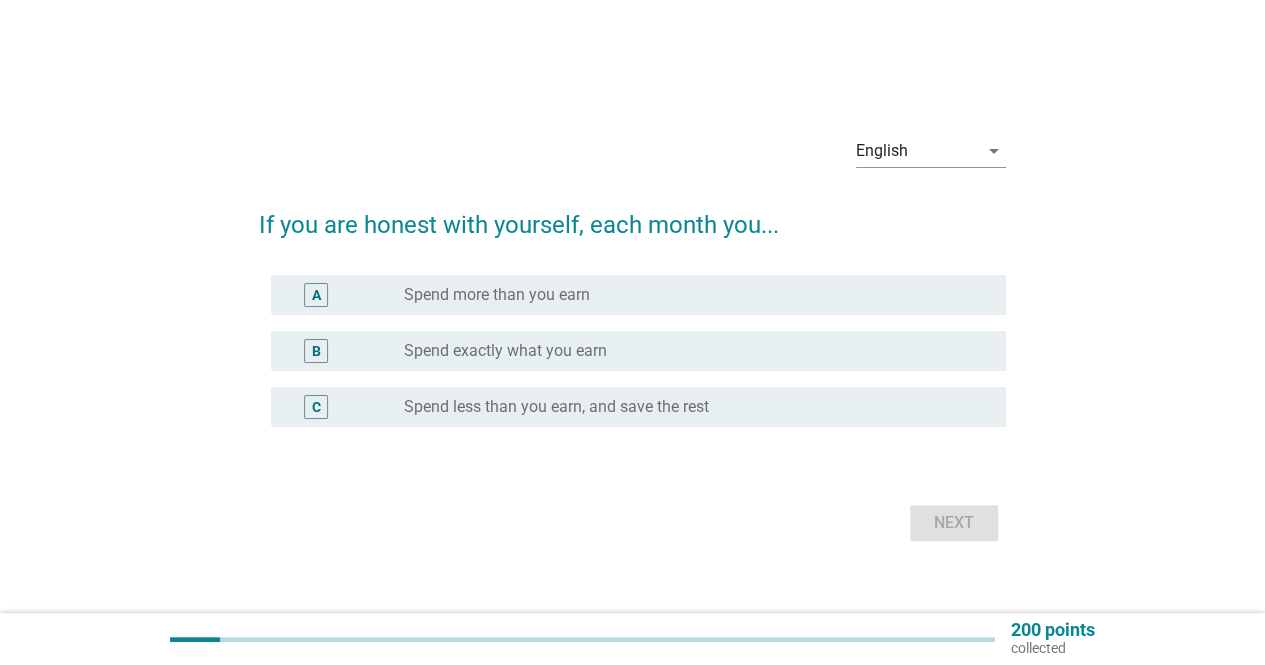 click on "radio_button_unchecked Spend exactly what you earn" at bounding box center [689, 351] 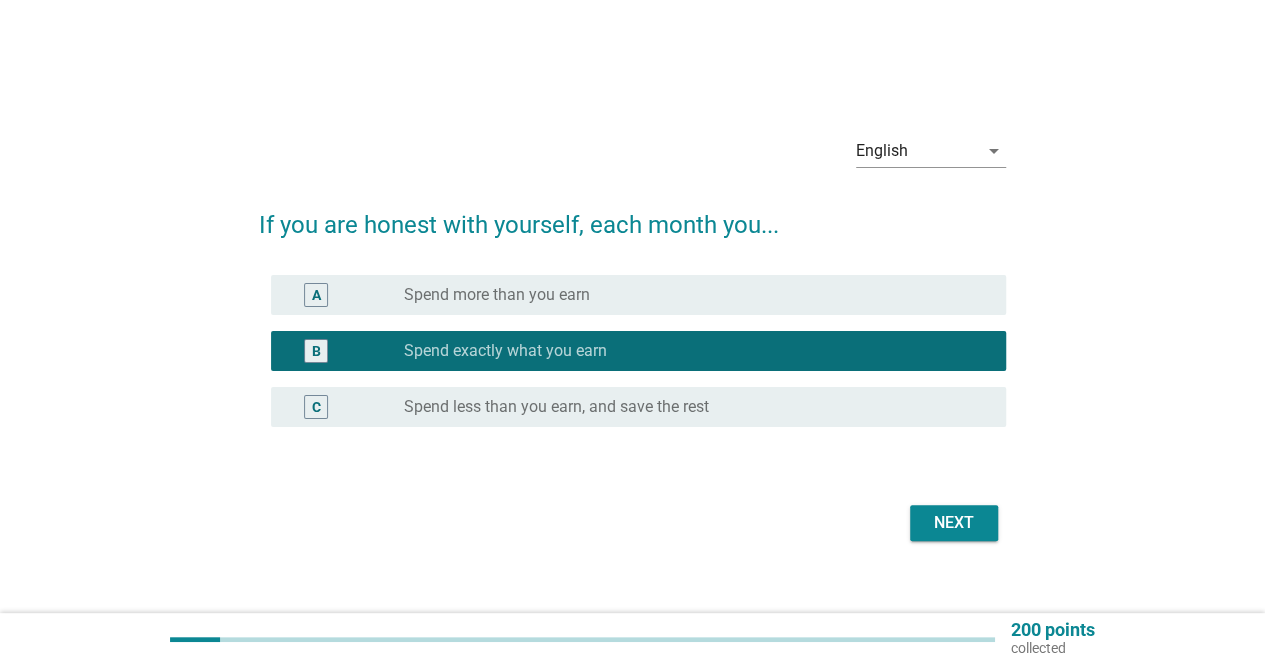 click on "Next" at bounding box center [954, 523] 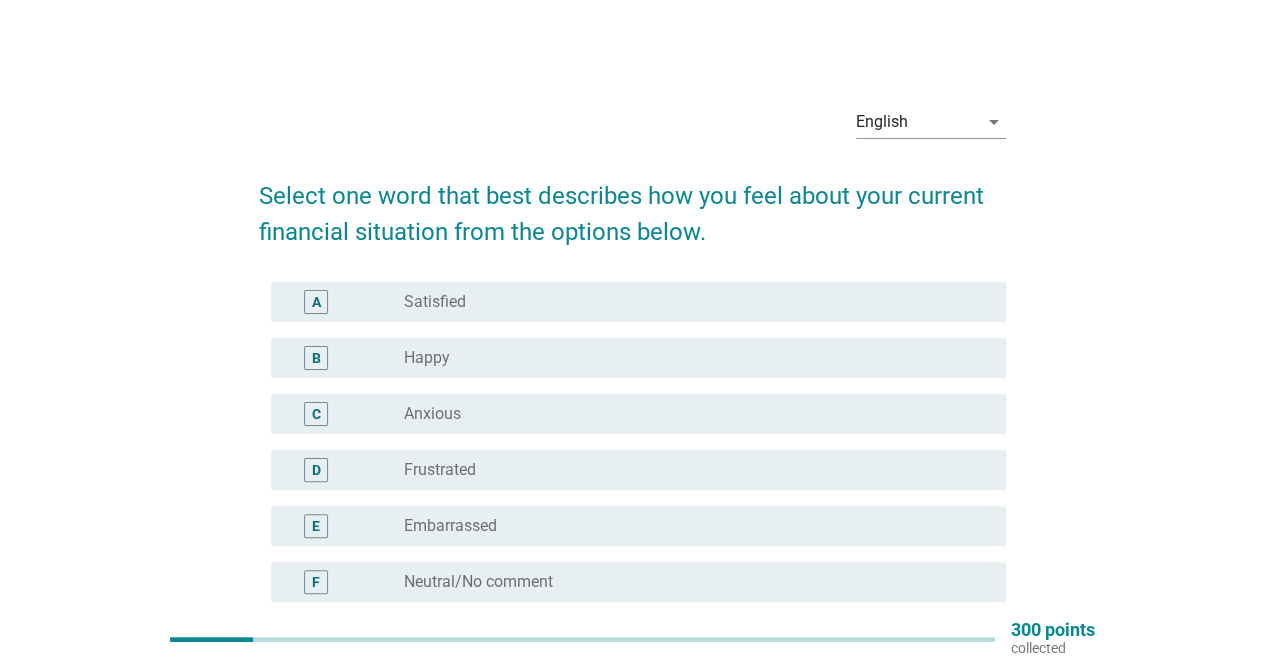 click on "Neutral/No comment" at bounding box center (478, 582) 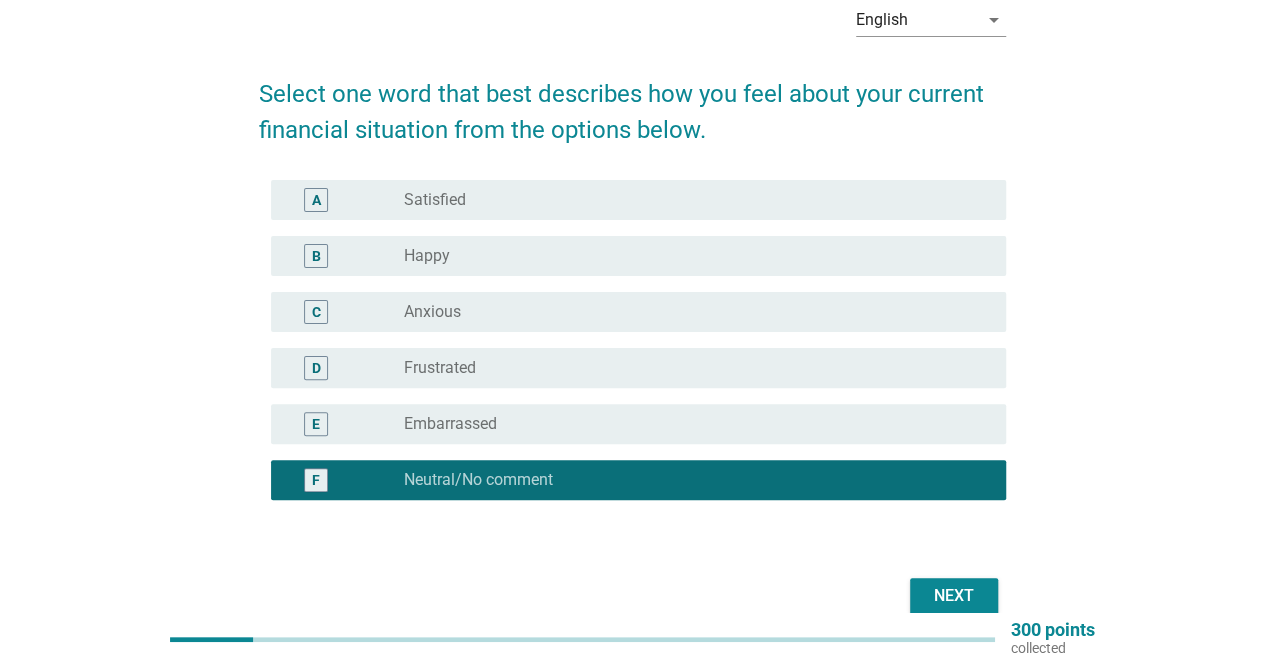 scroll, scrollTop: 198, scrollLeft: 0, axis: vertical 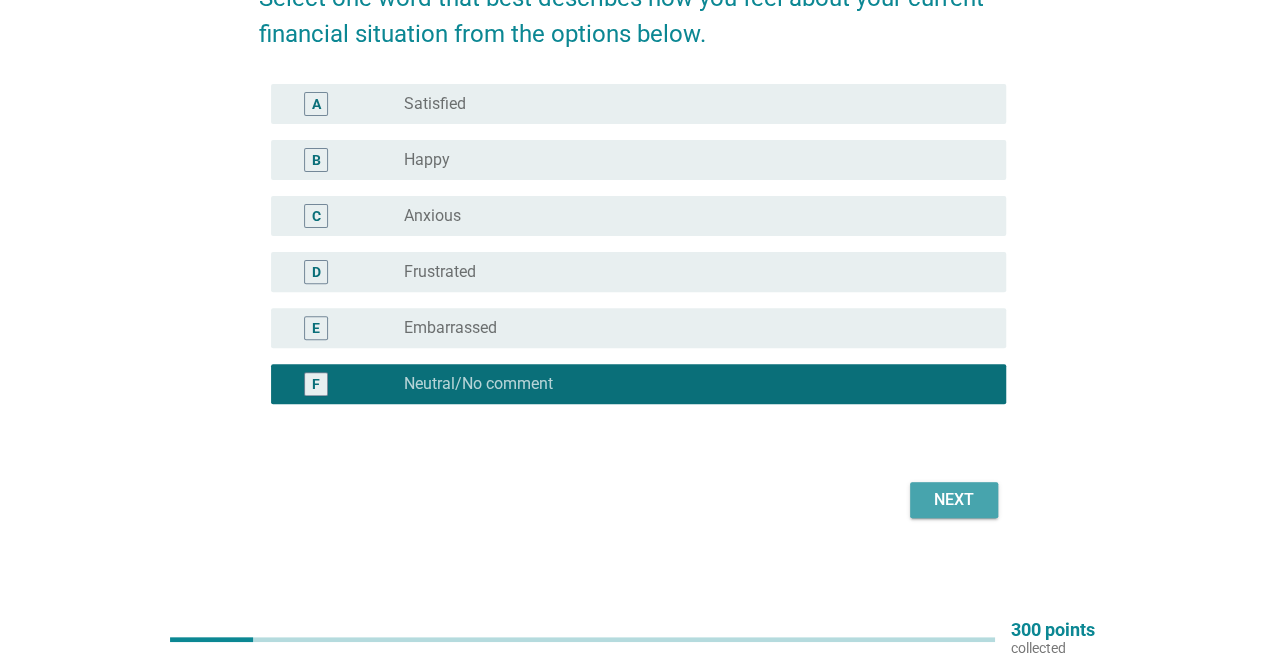 click on "Next" at bounding box center (954, 500) 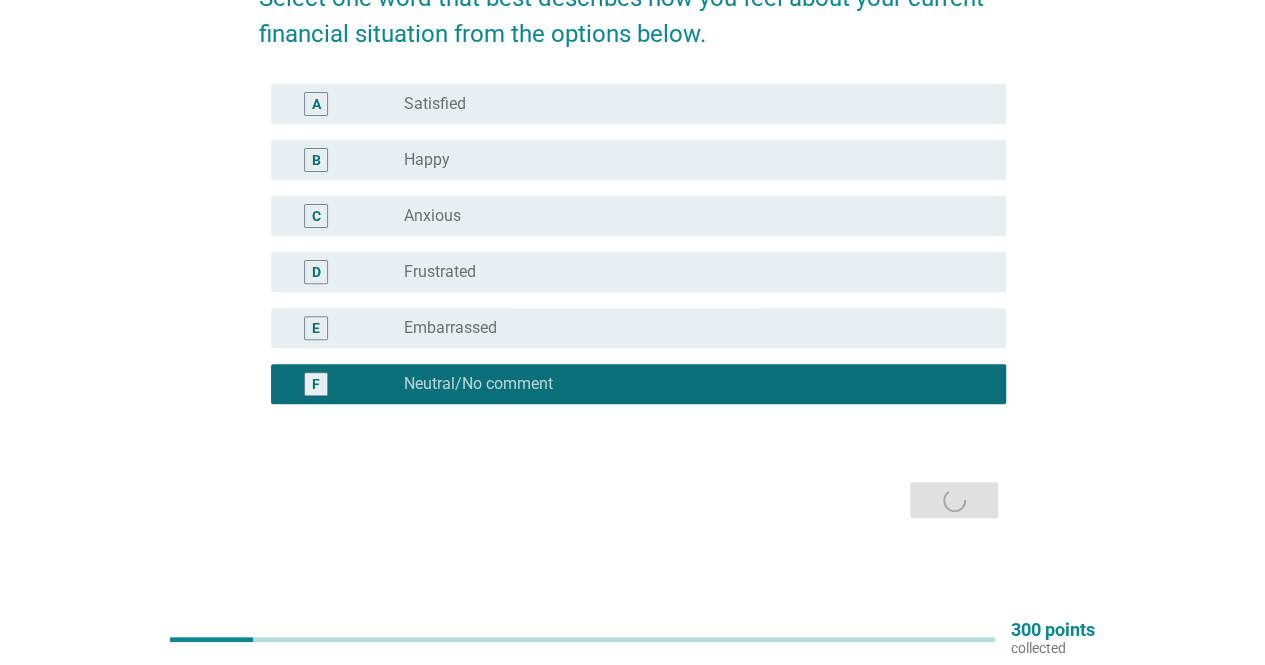 scroll, scrollTop: 0, scrollLeft: 0, axis: both 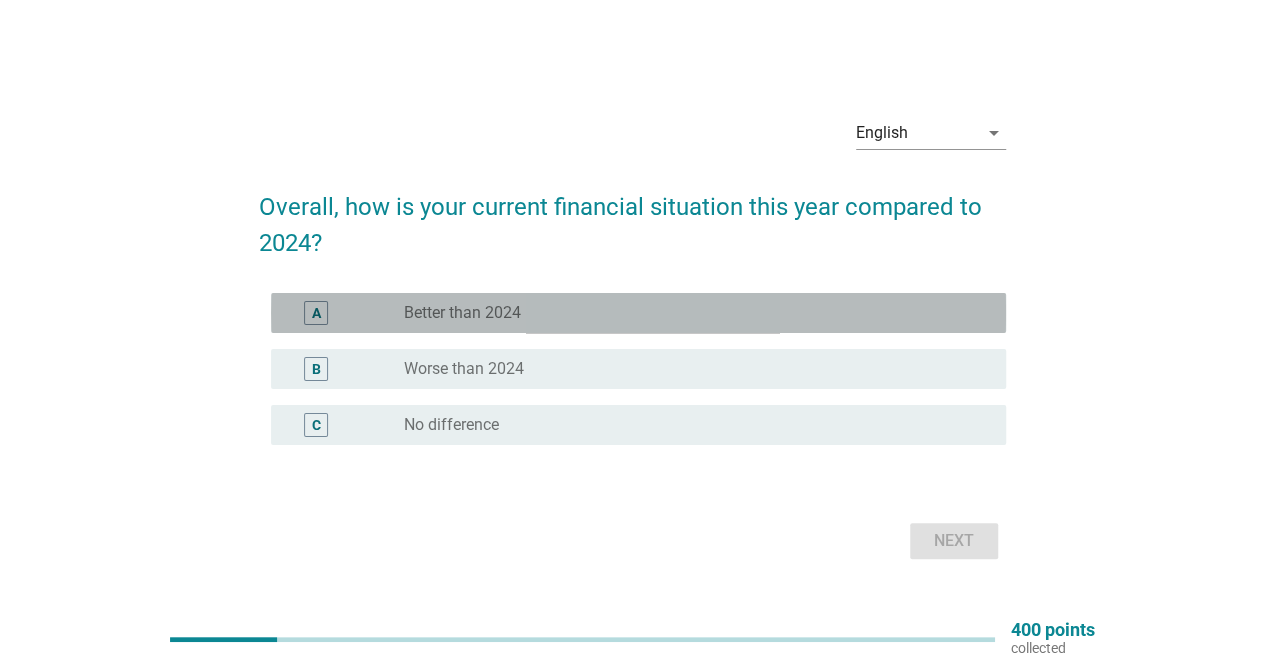 click on "radio_button_unchecked Better than 2024" at bounding box center [689, 313] 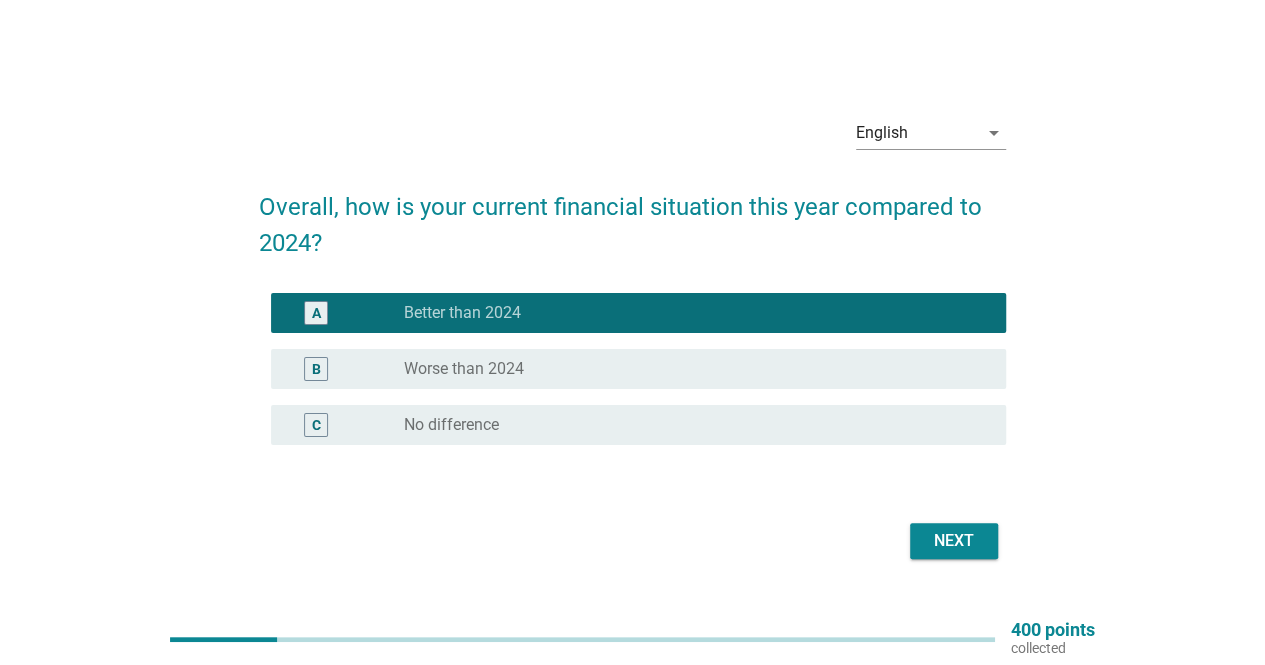 click on "Next" at bounding box center [954, 541] 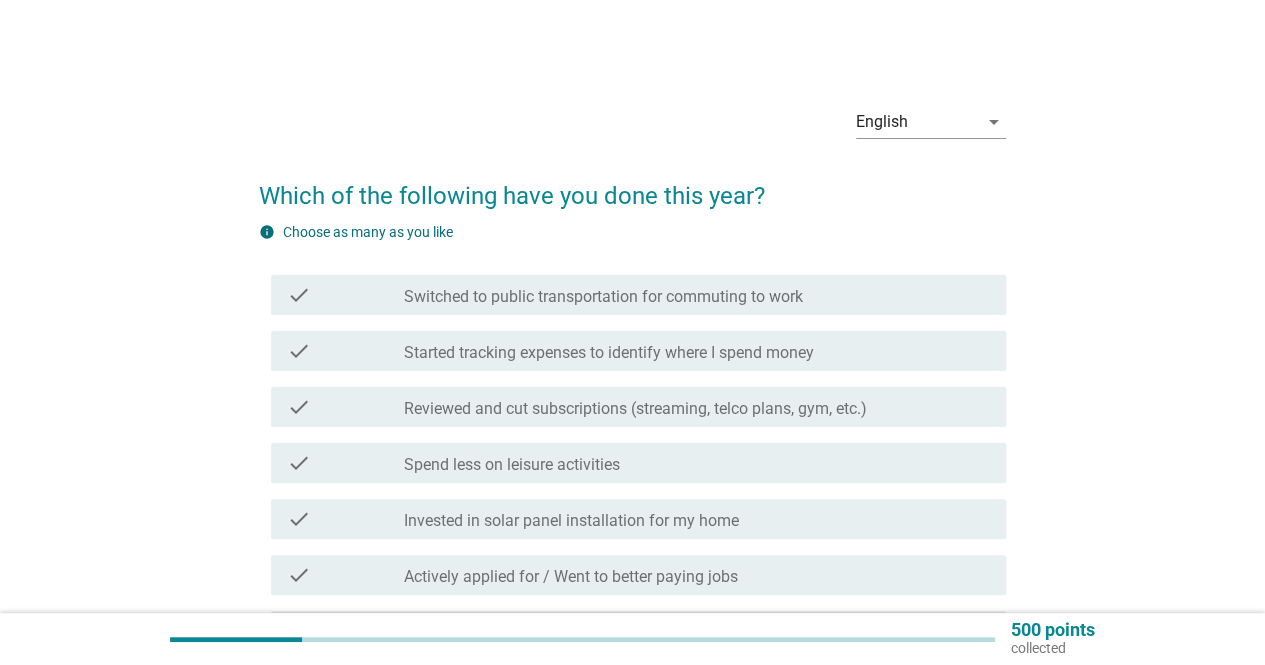 click on "Started tracking expenses to identify where I spend money" at bounding box center [609, 353] 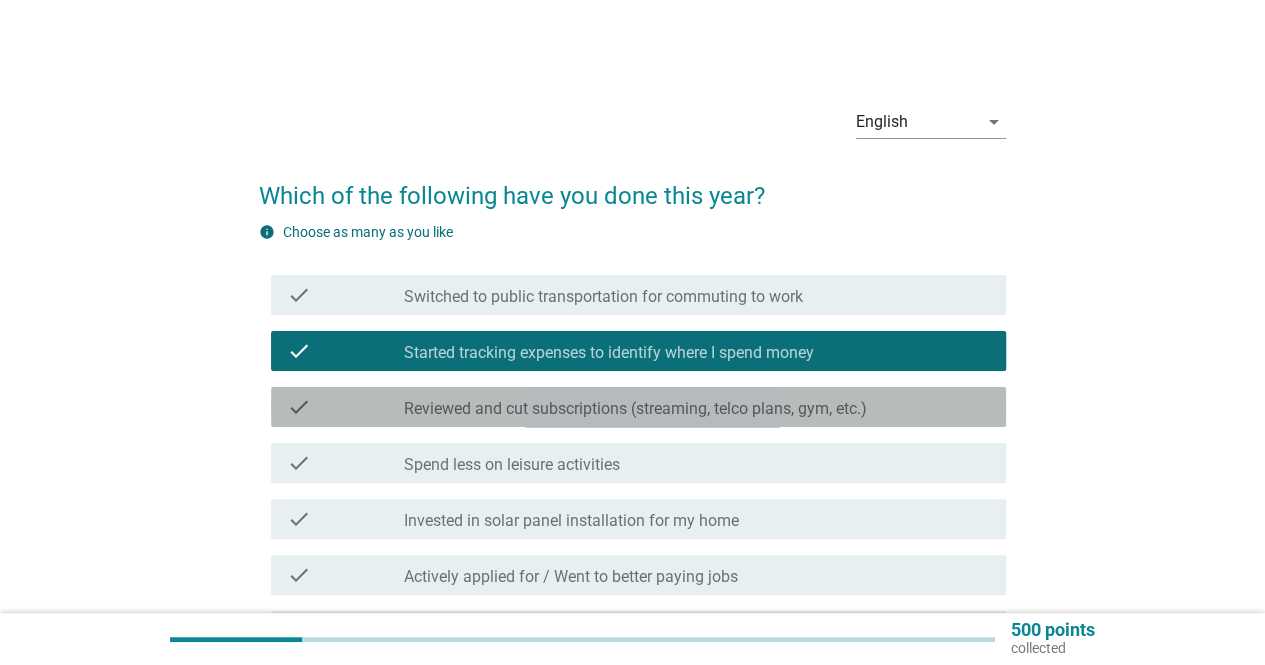 click on "Reviewed and cut subscriptions (streaming, telco plans, gym, etc.)" at bounding box center (635, 409) 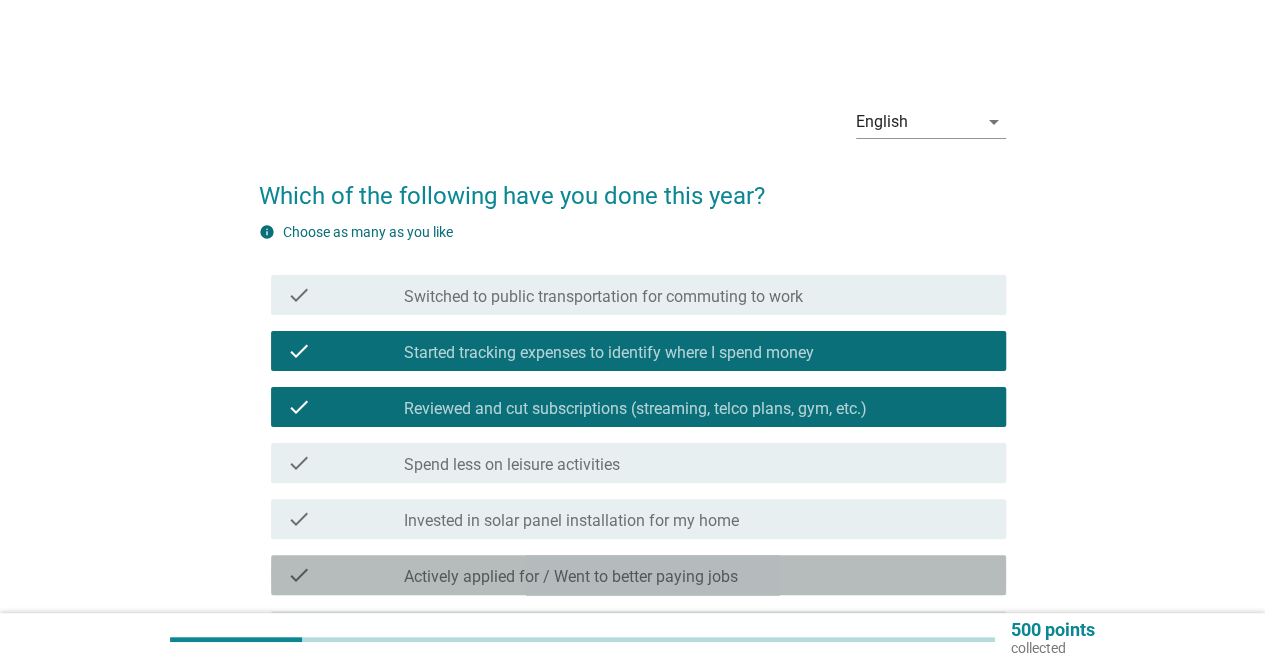 click on "Actively applied for / Went to better paying jobs" at bounding box center (571, 577) 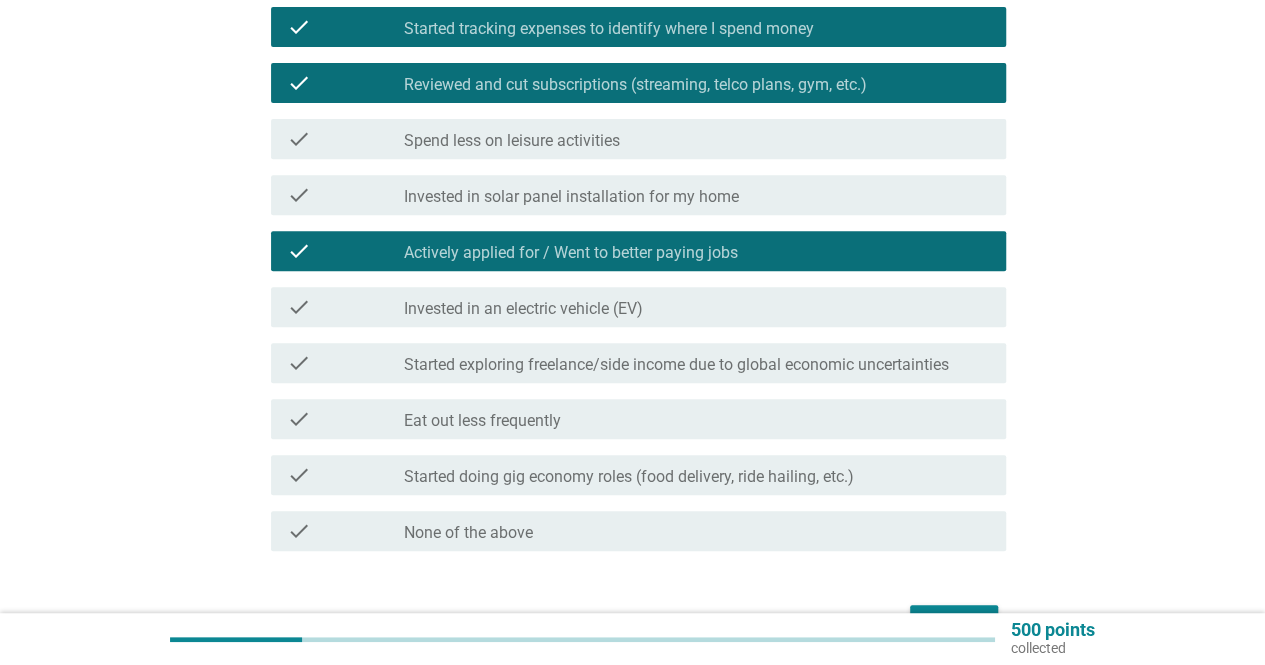 scroll, scrollTop: 448, scrollLeft: 0, axis: vertical 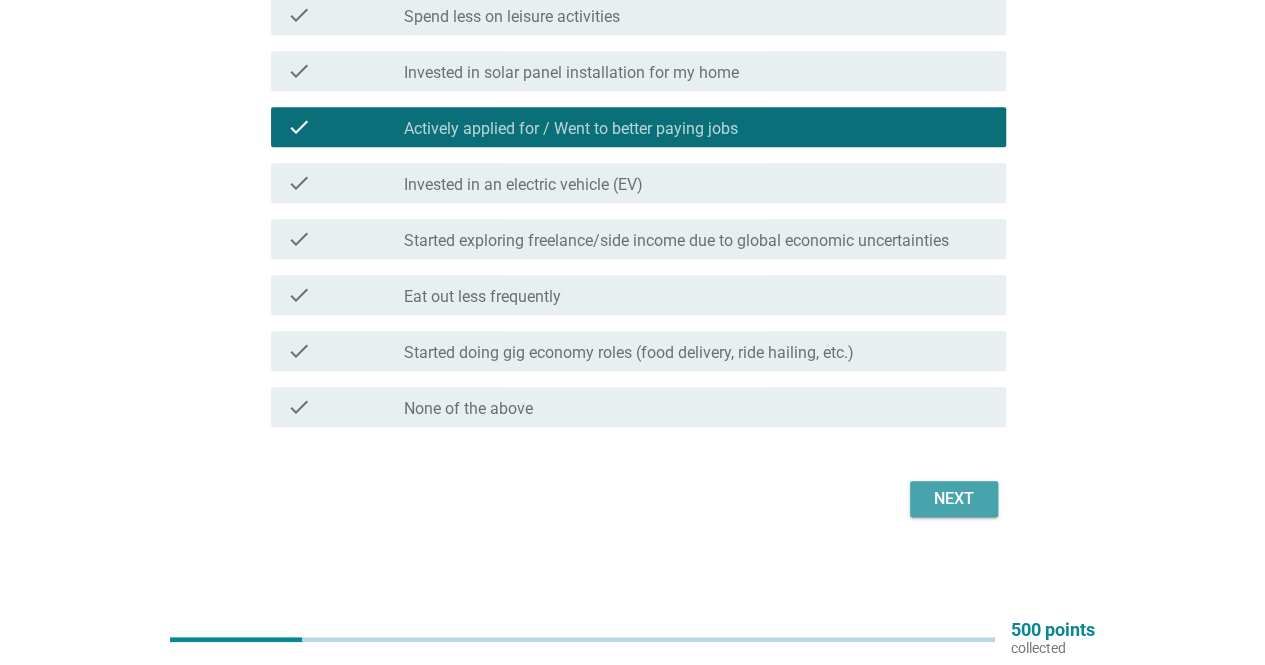 click on "Next" at bounding box center (954, 499) 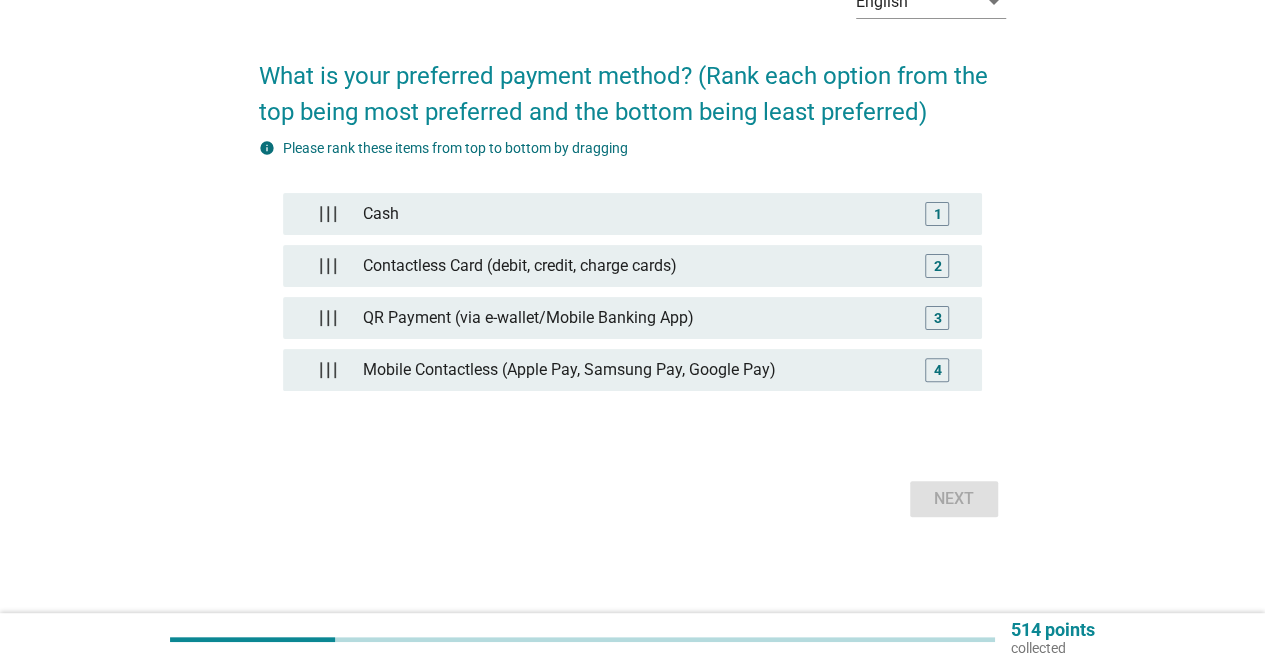 scroll, scrollTop: 0, scrollLeft: 0, axis: both 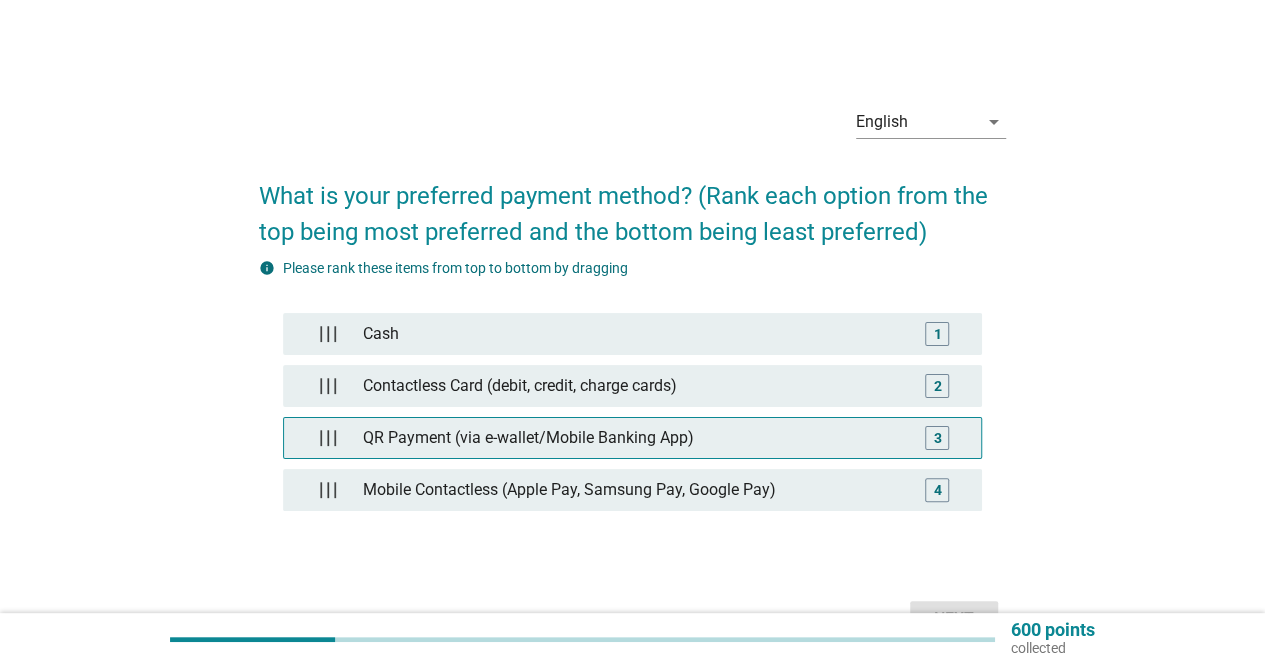 click on "QR Payment (via e-wallet/Mobile Banking App)" at bounding box center (632, 438) 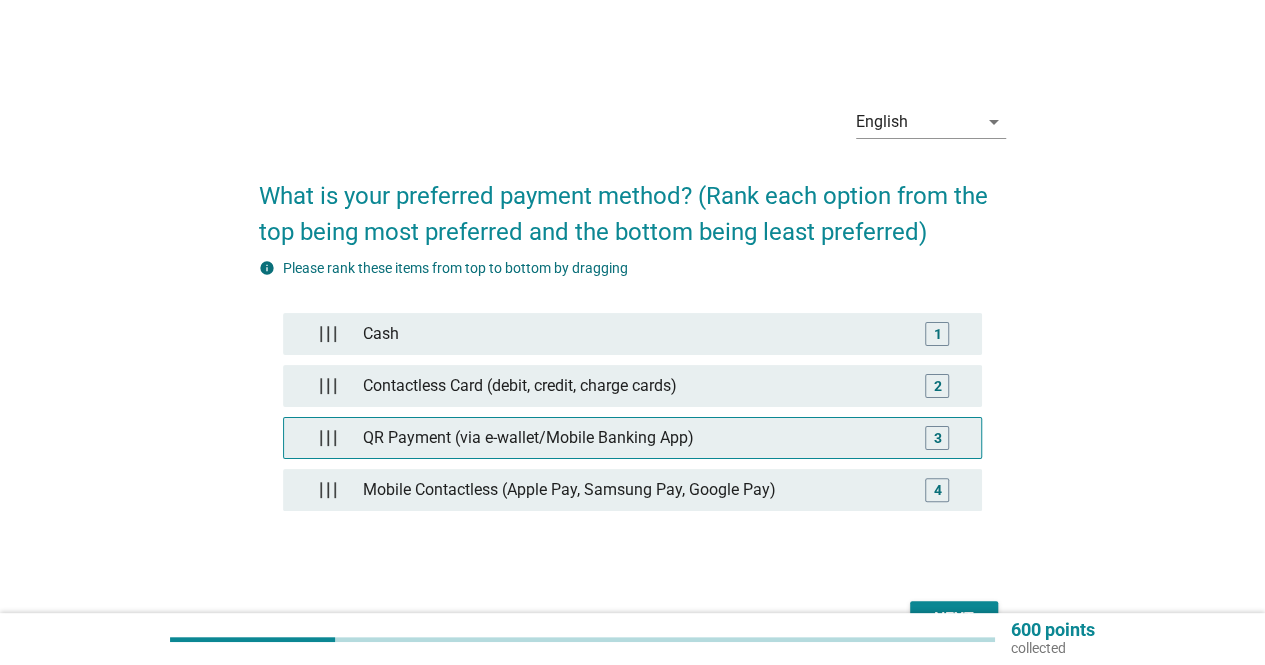 click on "3" at bounding box center (937, 438) 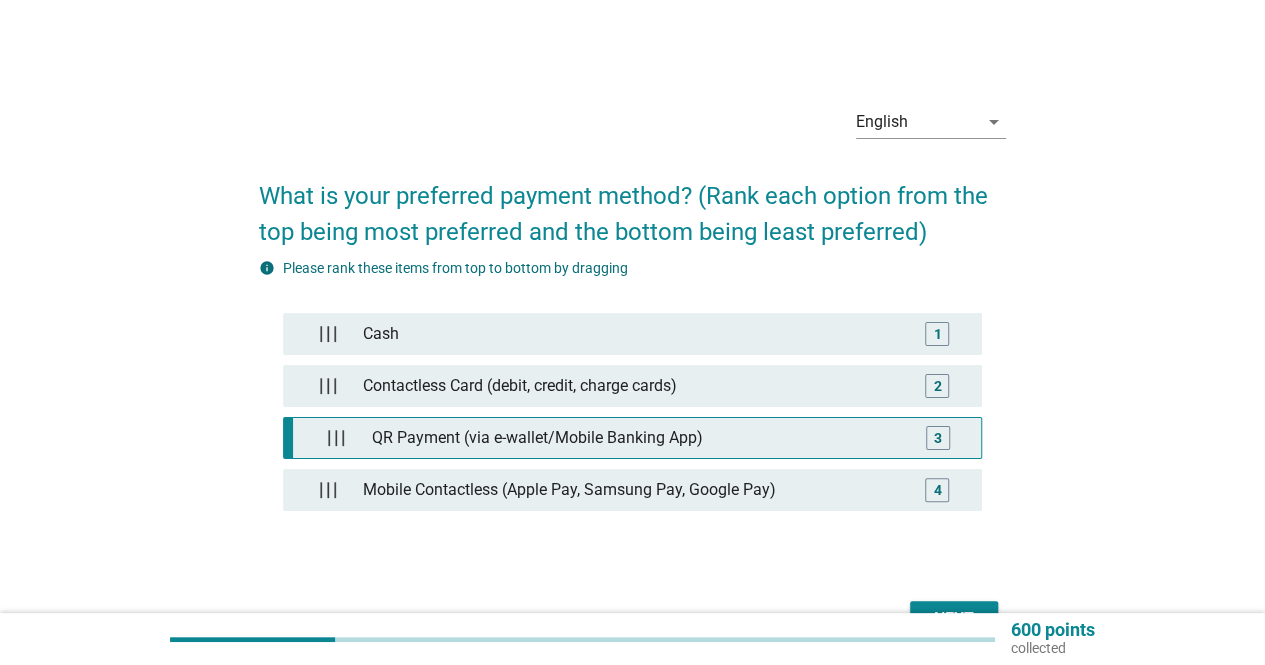 click on "3" at bounding box center (938, 438) 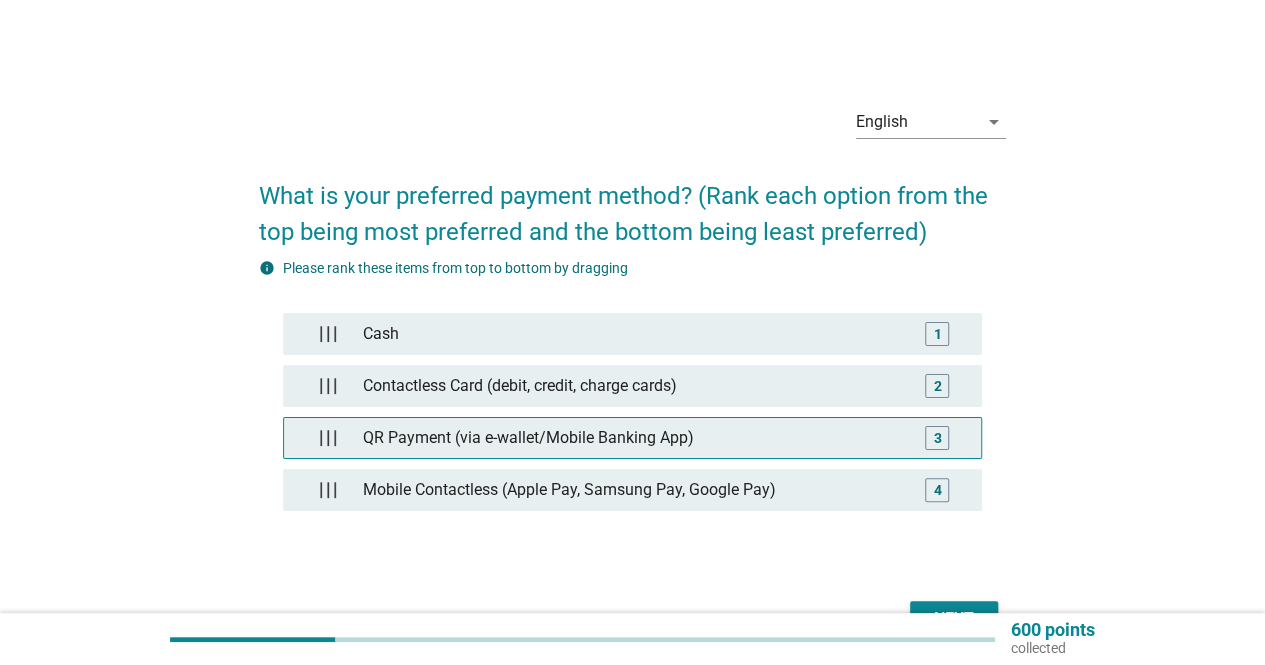 type 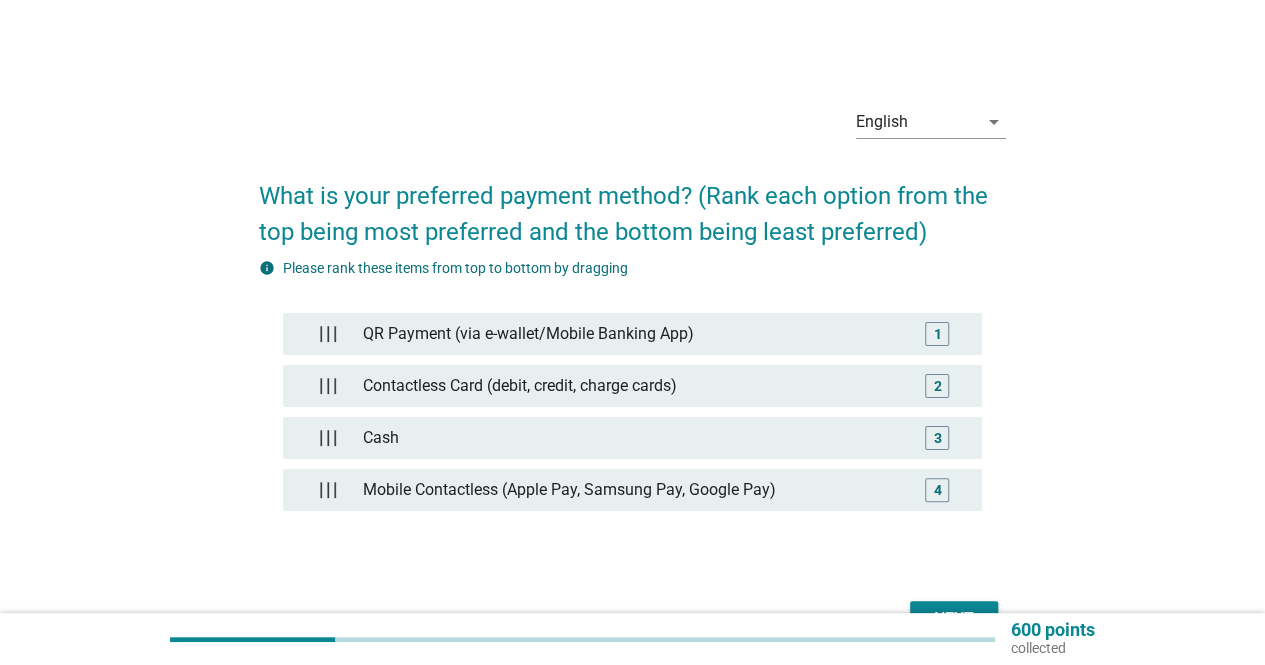click on "Next" at bounding box center [954, 619] 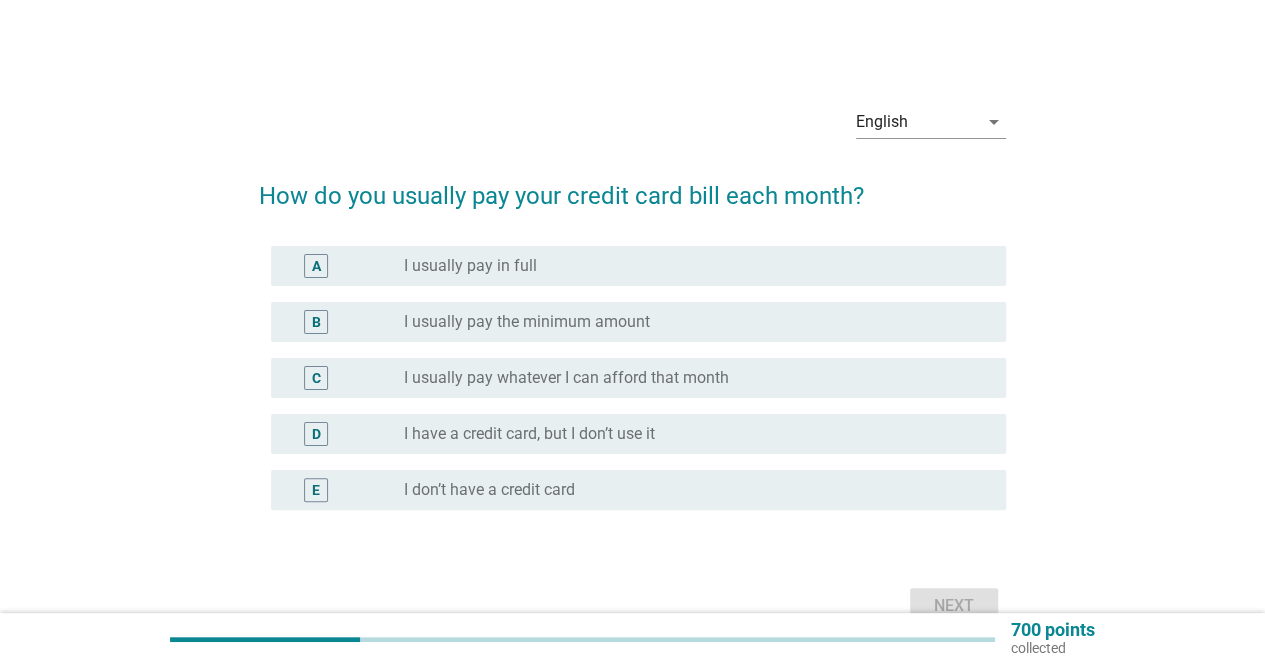 click on "radio_button_unchecked I don’t have a credit card" at bounding box center [689, 490] 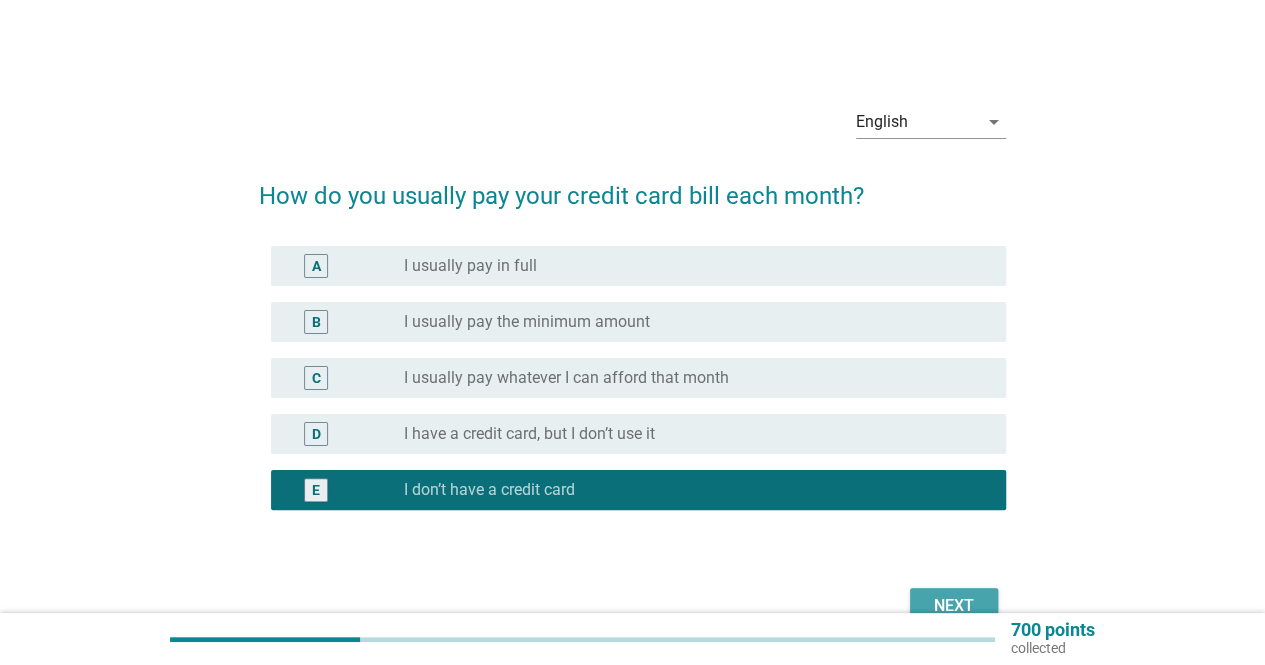 click on "Next" at bounding box center (954, 606) 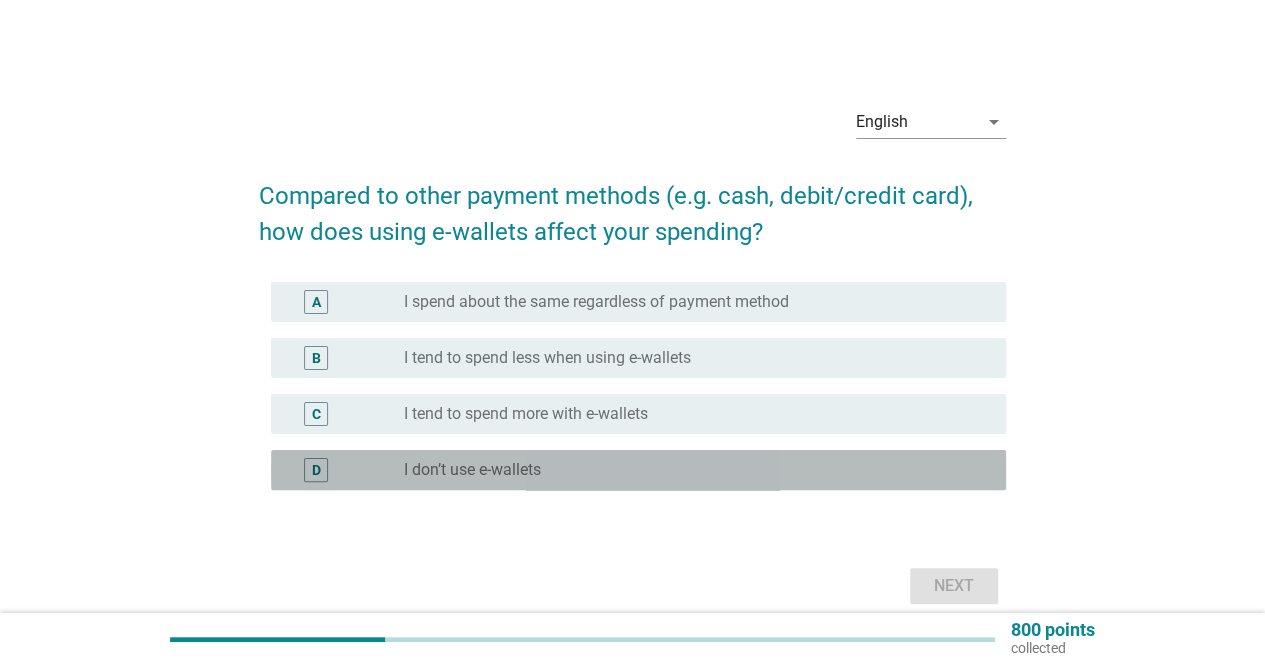 click on "radio_button_unchecked I don’t use e-wallets" at bounding box center [689, 470] 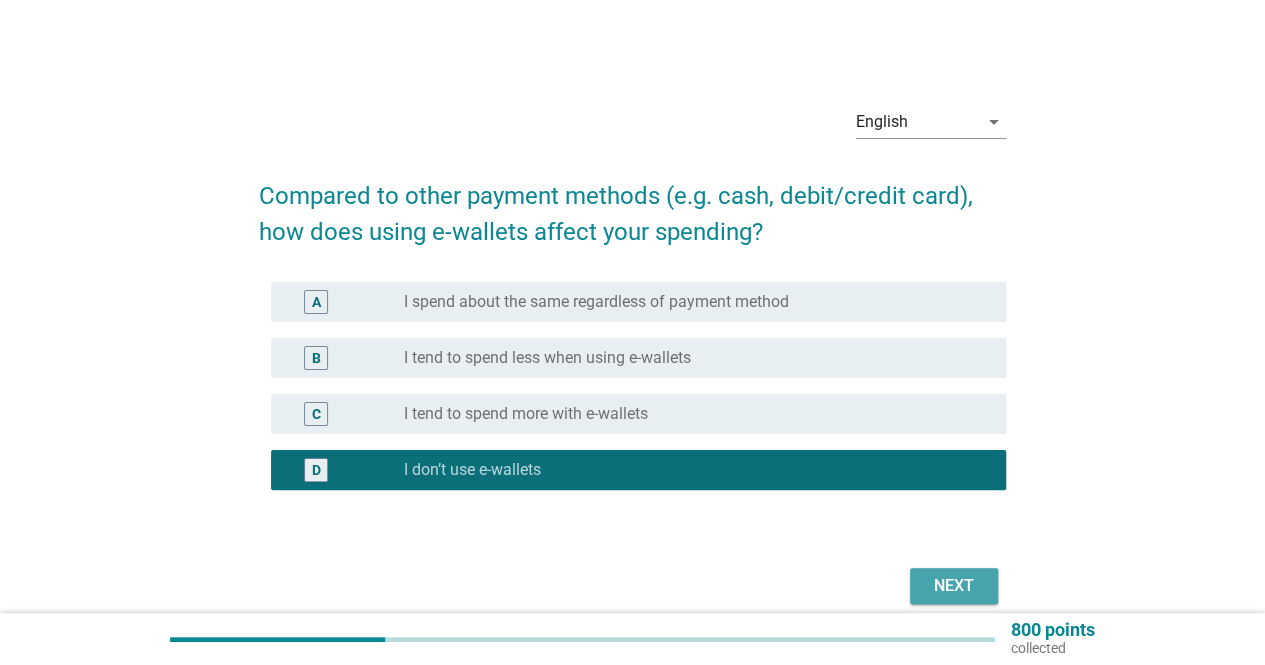 click on "Next" at bounding box center (954, 586) 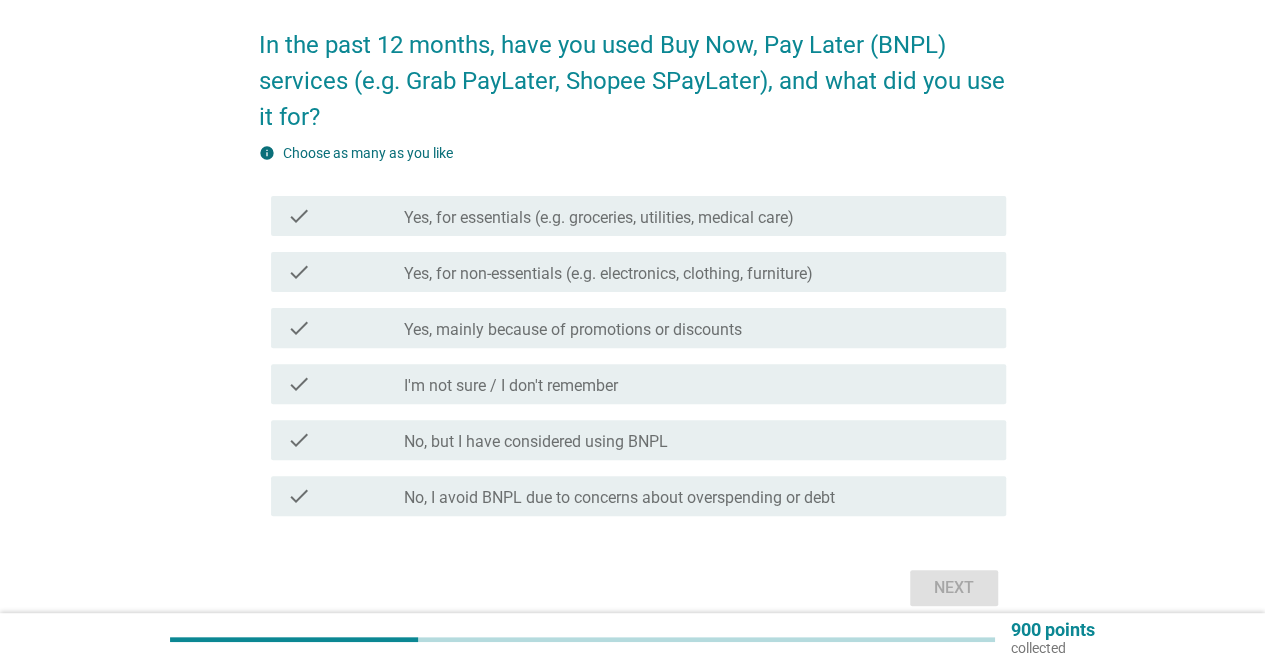 scroll, scrollTop: 200, scrollLeft: 0, axis: vertical 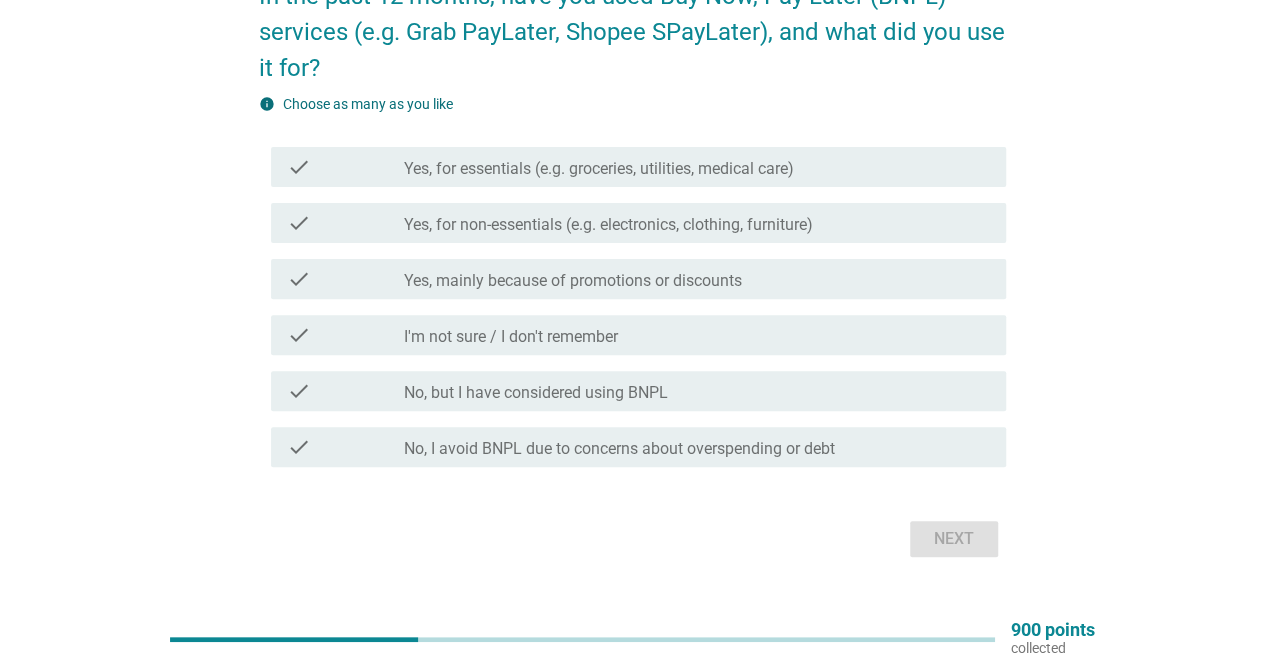 click on "No, but I have considered using BNPL" at bounding box center [536, 393] 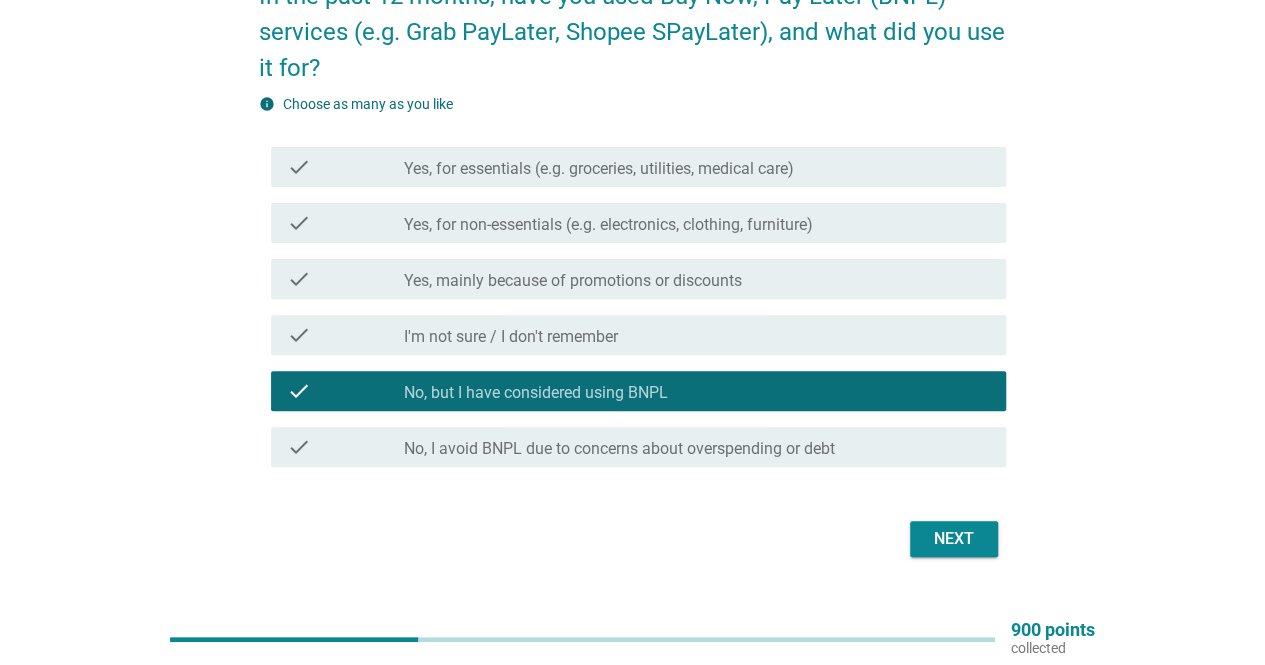 click on "No, I avoid BNPL due to concerns about overspending or debt" at bounding box center (619, 449) 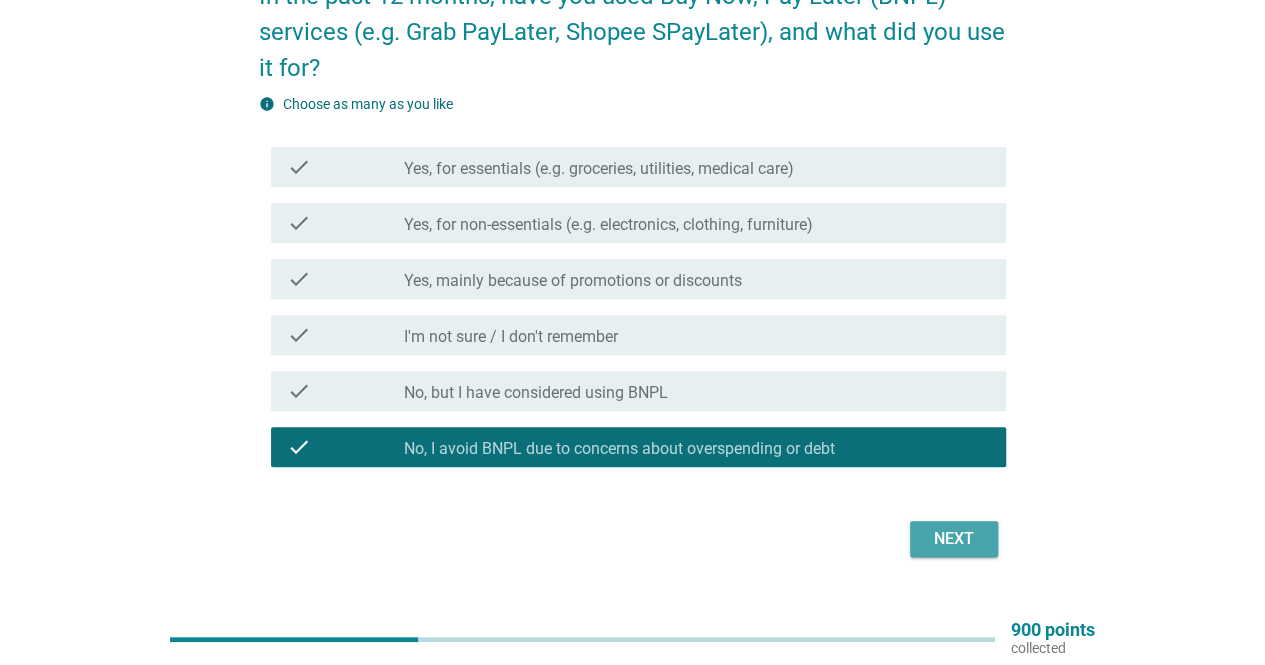 click on "Next" at bounding box center [954, 539] 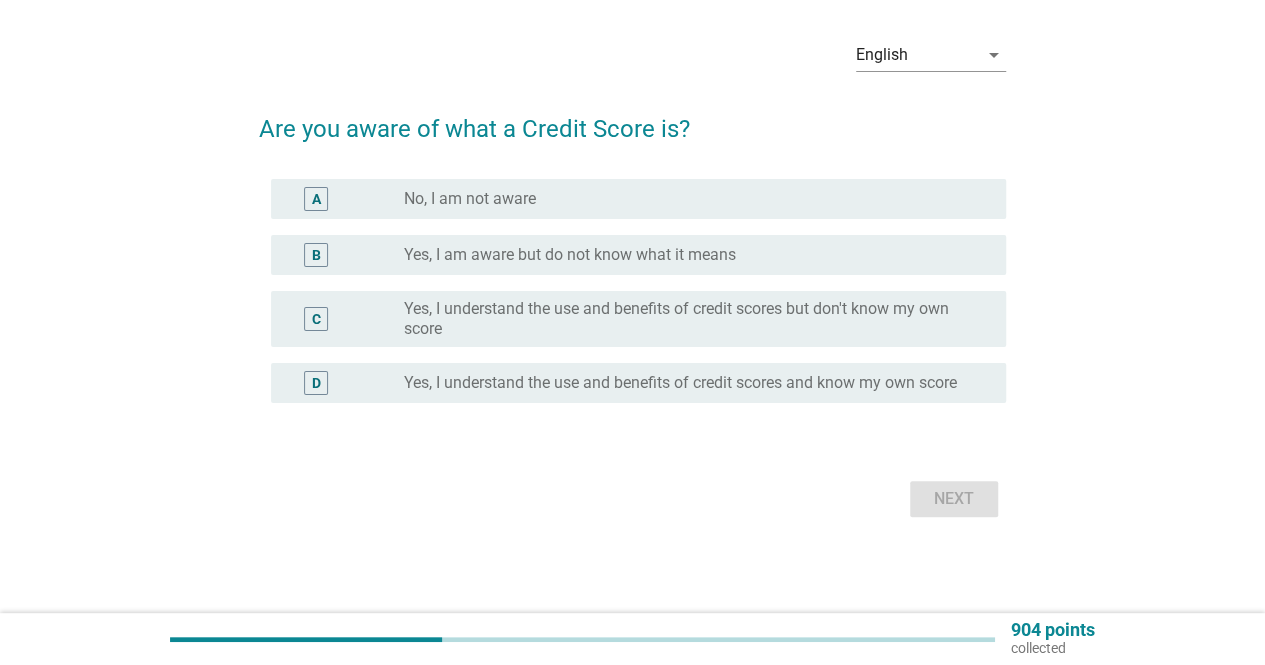 scroll, scrollTop: 0, scrollLeft: 0, axis: both 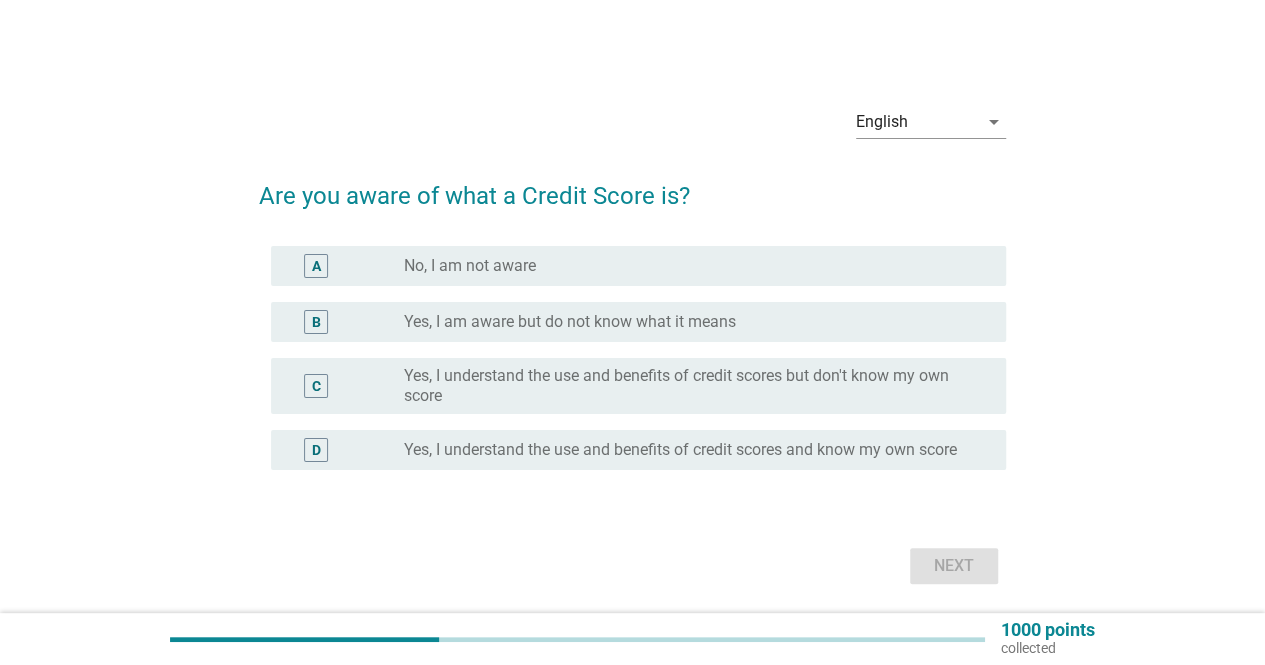 click on "B     radio_button_unchecked Yes, I am aware but do not know what it means" at bounding box center (632, 322) 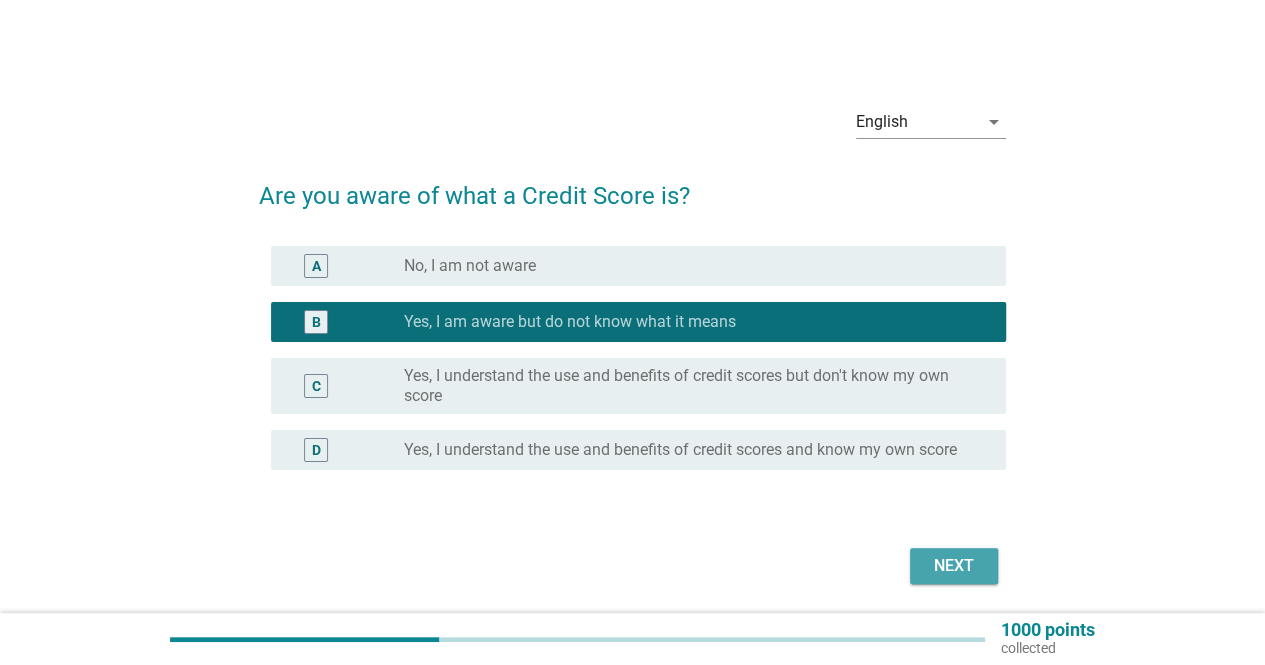 click on "Next" at bounding box center (954, 566) 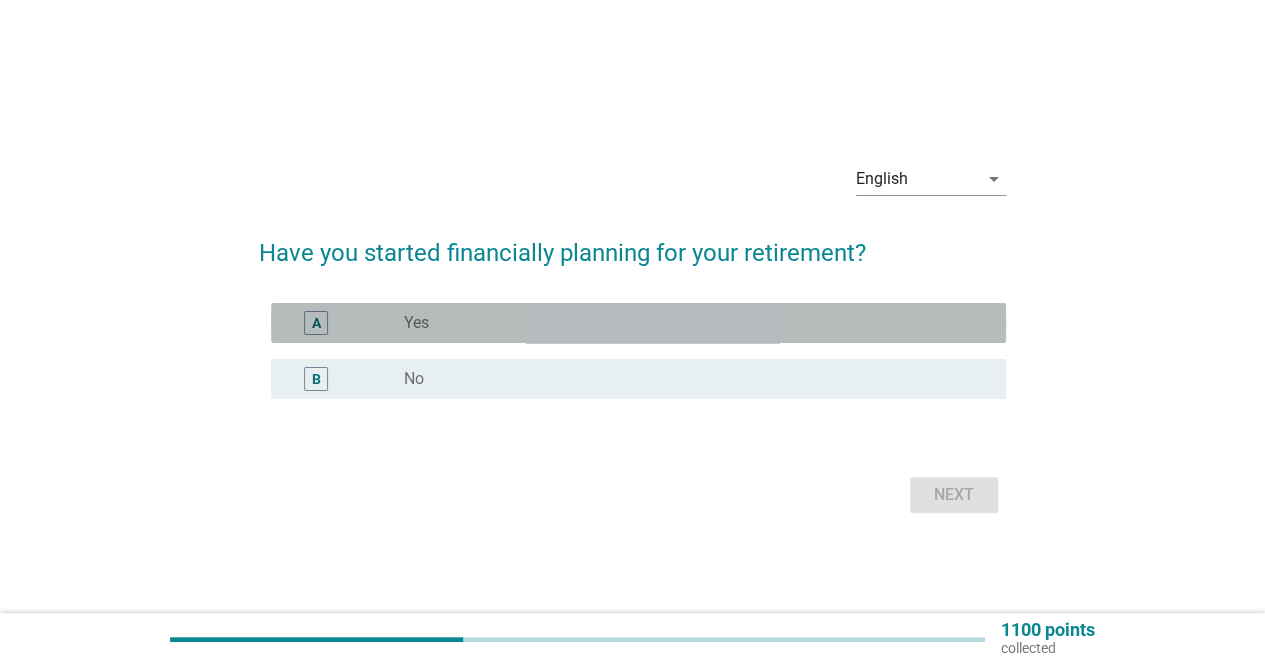 click on "radio_button_unchecked Yes" at bounding box center (689, 323) 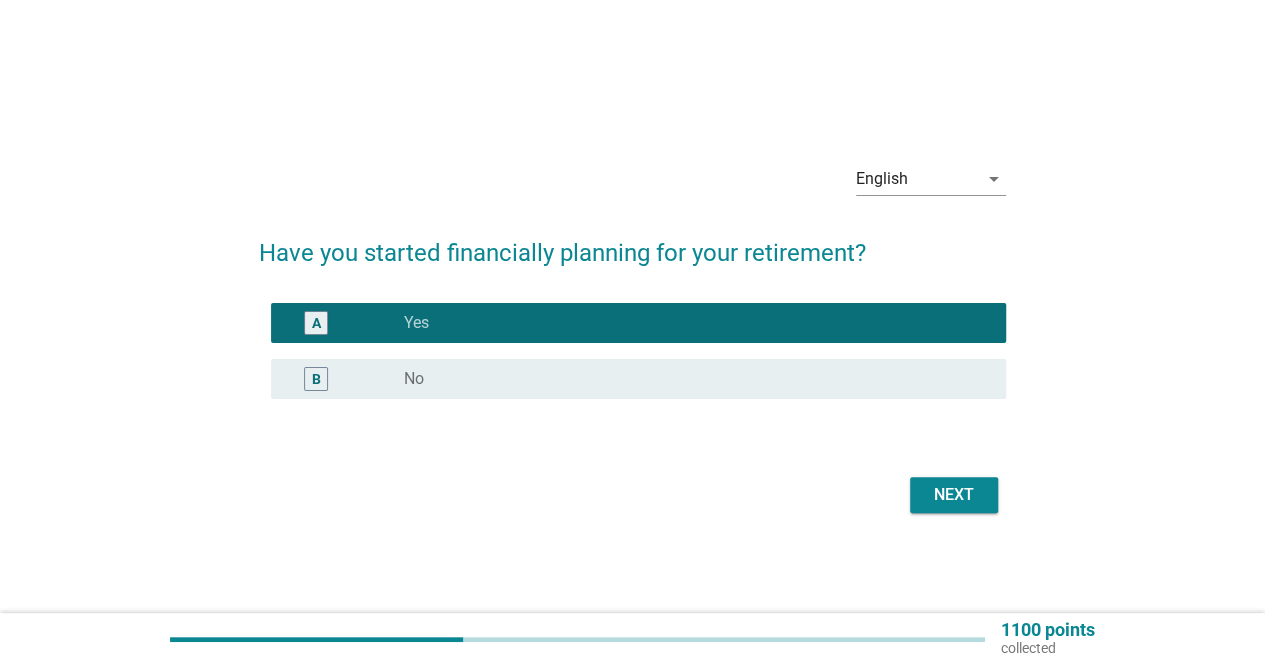 click on "Next" at bounding box center [954, 495] 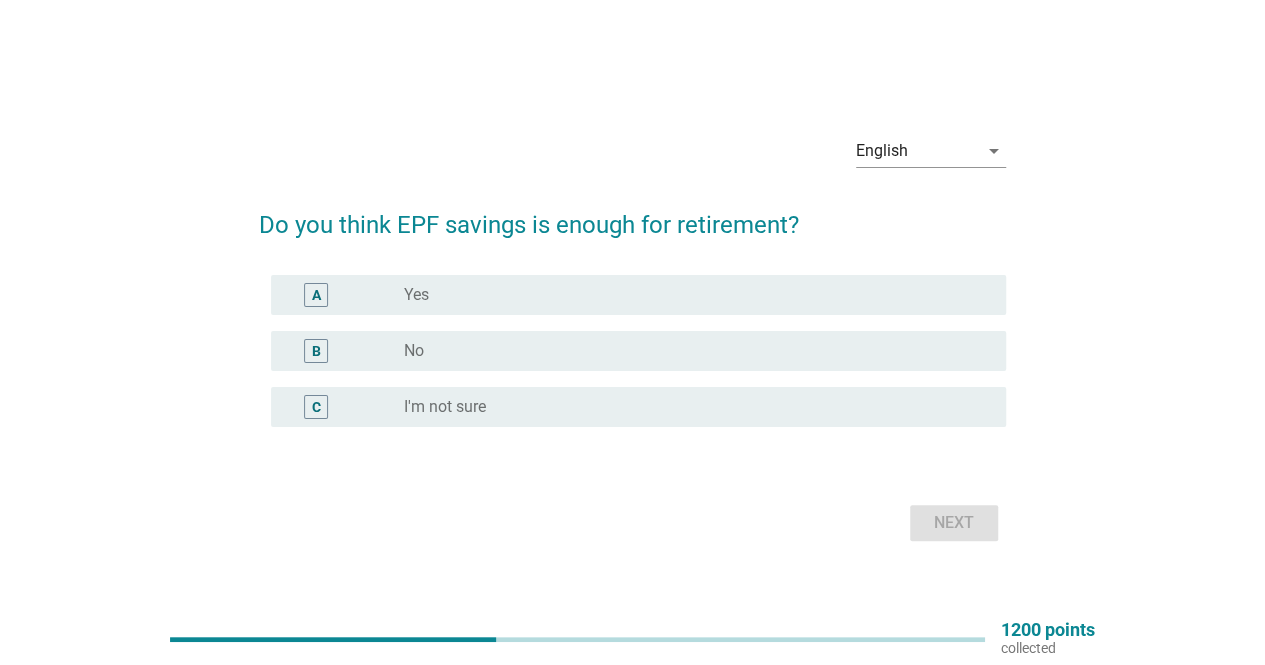 click on "radio_button_unchecked Yes" at bounding box center [689, 295] 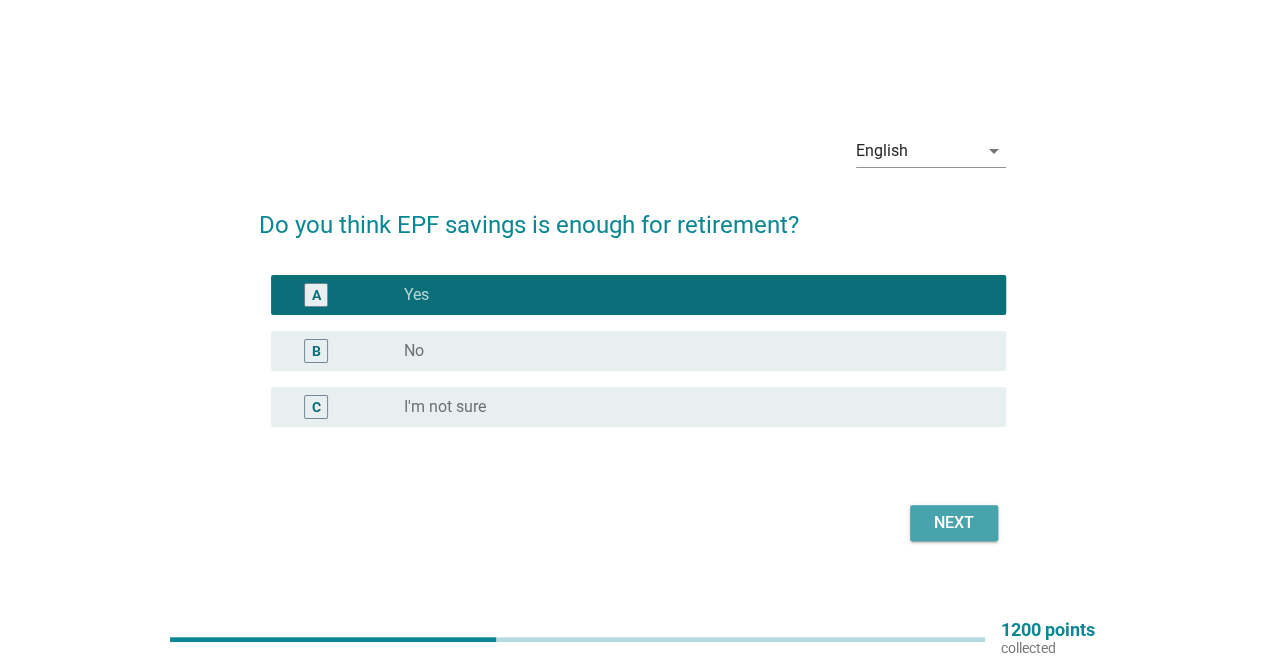 click on "Next" at bounding box center (954, 523) 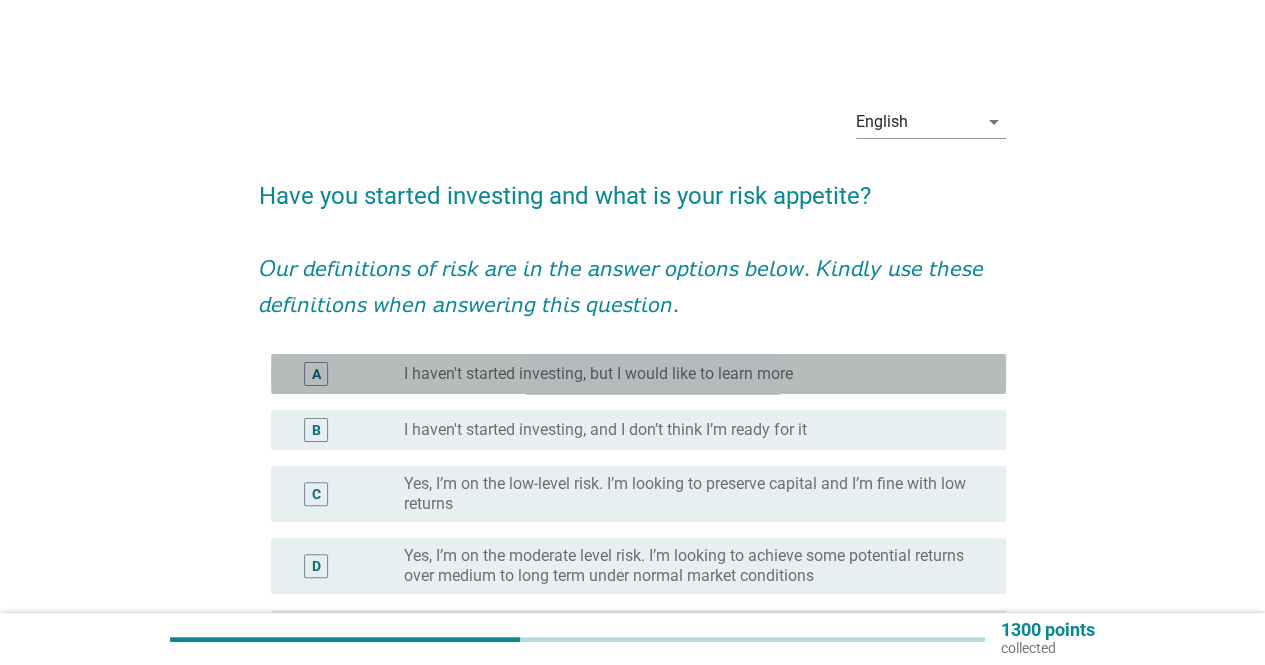 click on "I haven't started investing, but I would like to learn more" at bounding box center (598, 374) 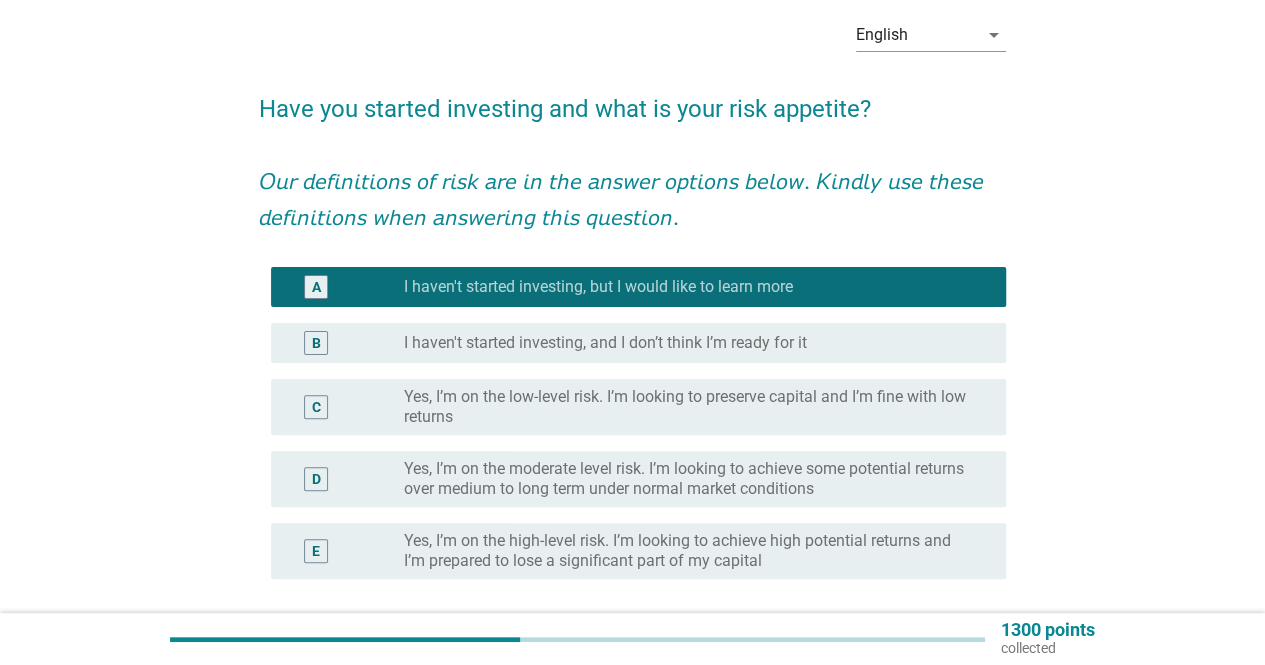 scroll, scrollTop: 200, scrollLeft: 0, axis: vertical 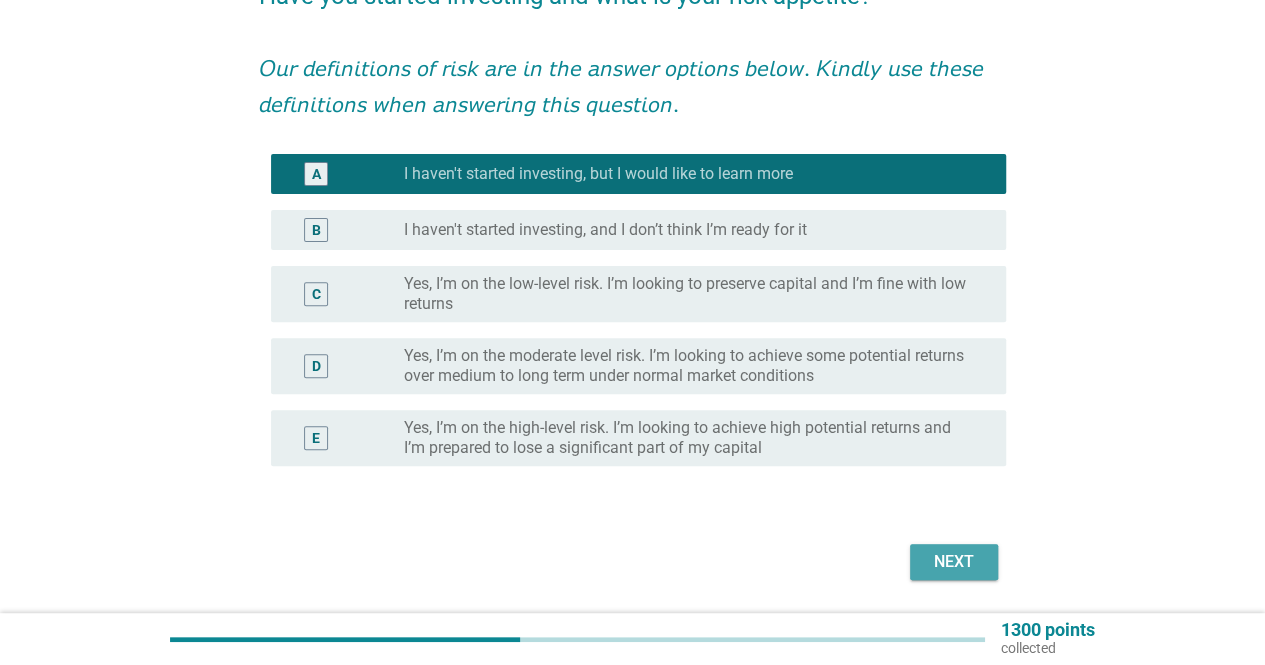 click on "Next" at bounding box center [954, 562] 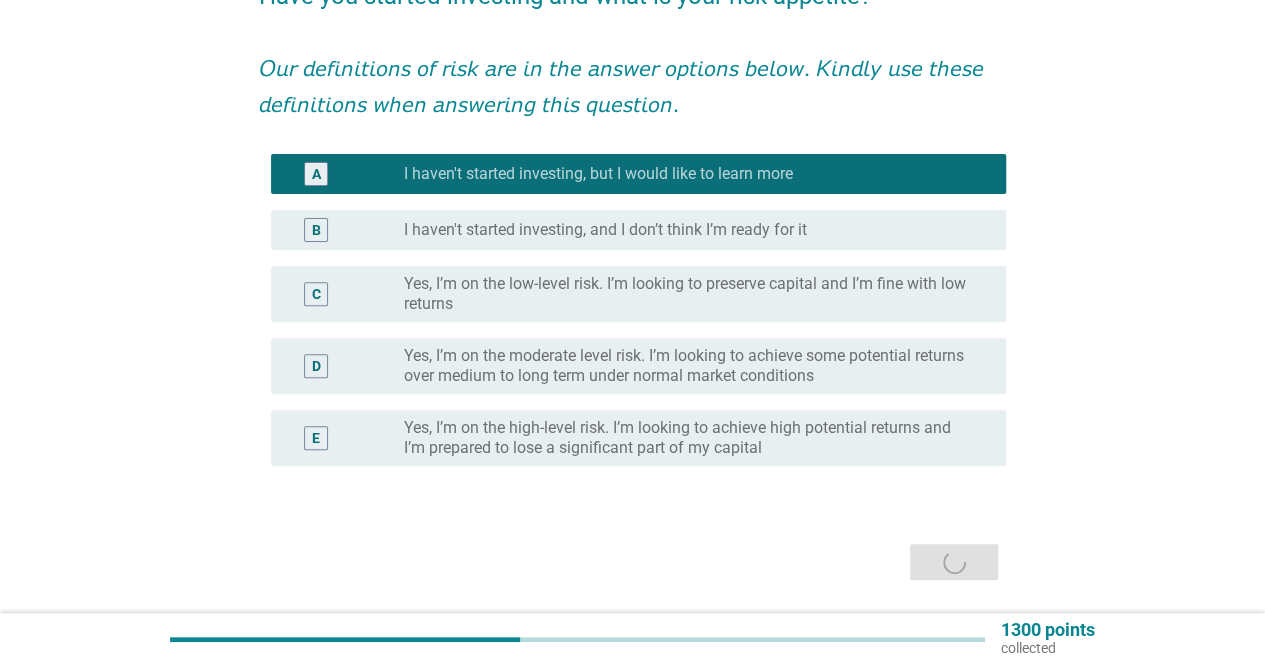 scroll, scrollTop: 0, scrollLeft: 0, axis: both 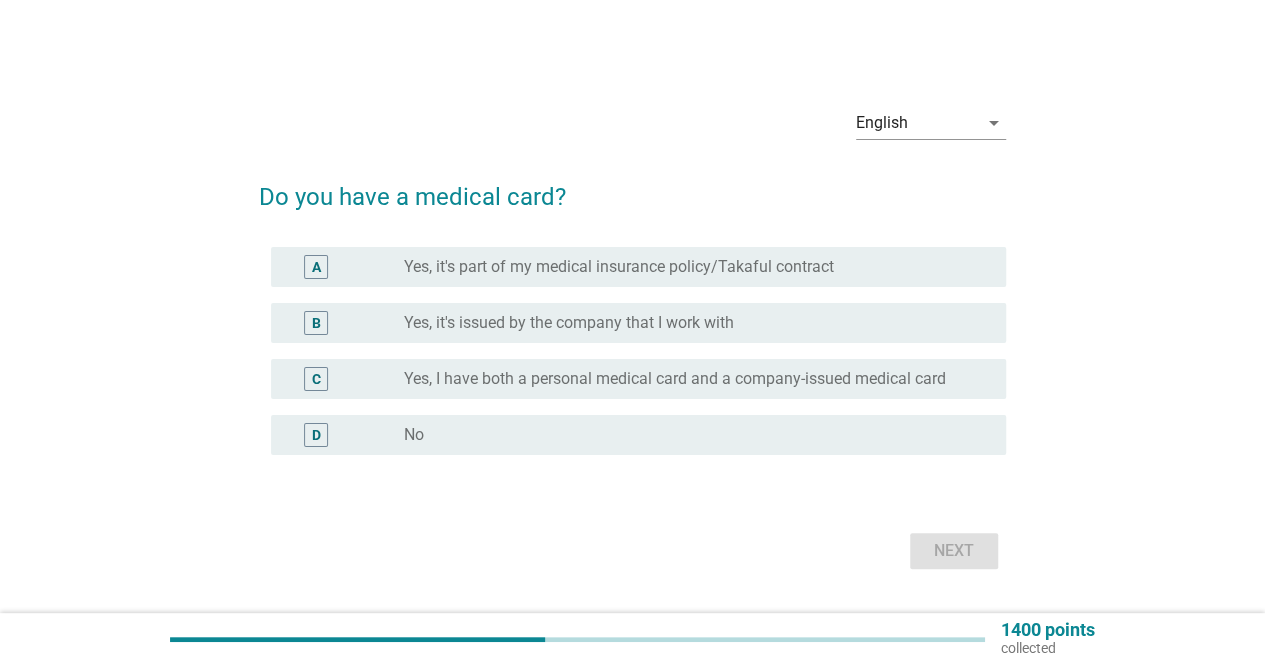 click on "Yes, it's part of my medical insurance policy/Takaful contract" at bounding box center [619, 267] 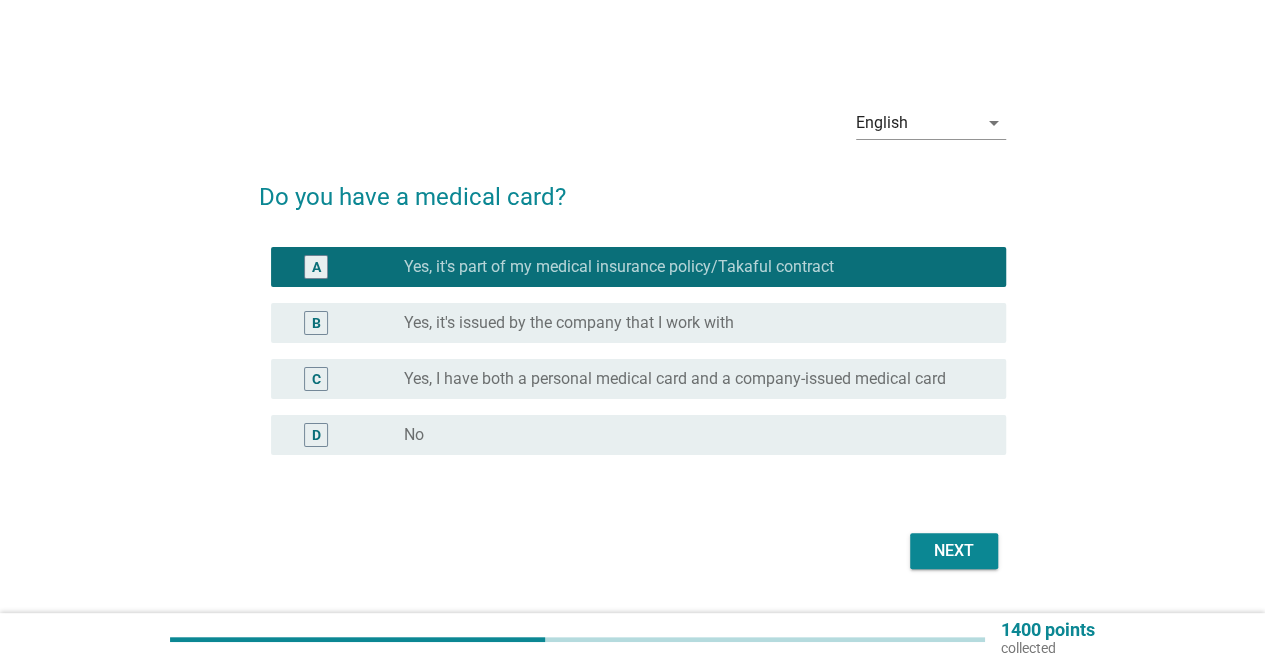 click on "Yes, I have both a personal medical card and a company-issued medical card" at bounding box center (675, 379) 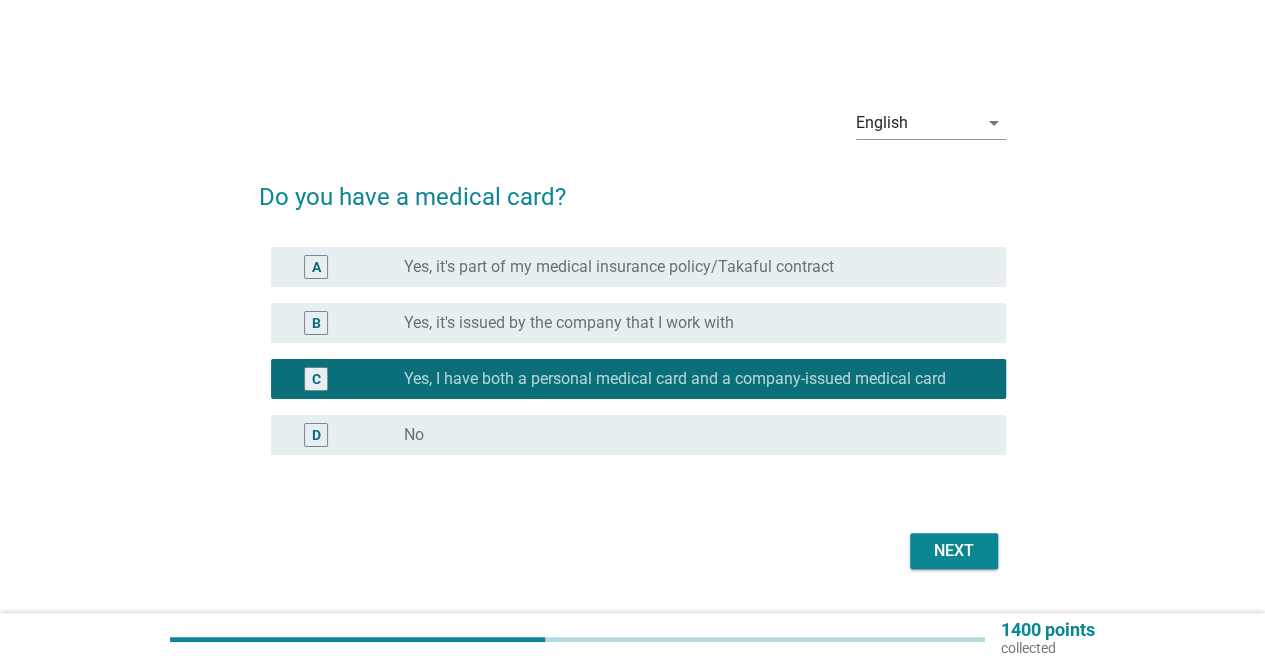 click on "Next" at bounding box center (954, 551) 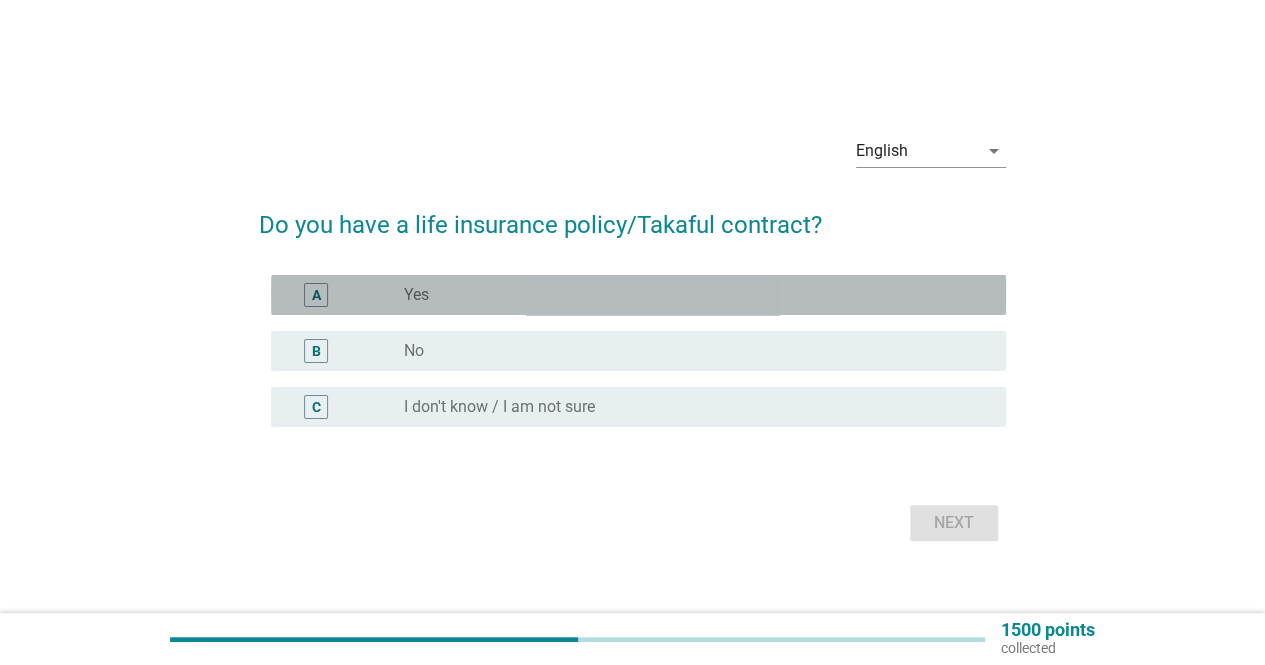 click on "radio_button_unchecked Yes" at bounding box center (689, 295) 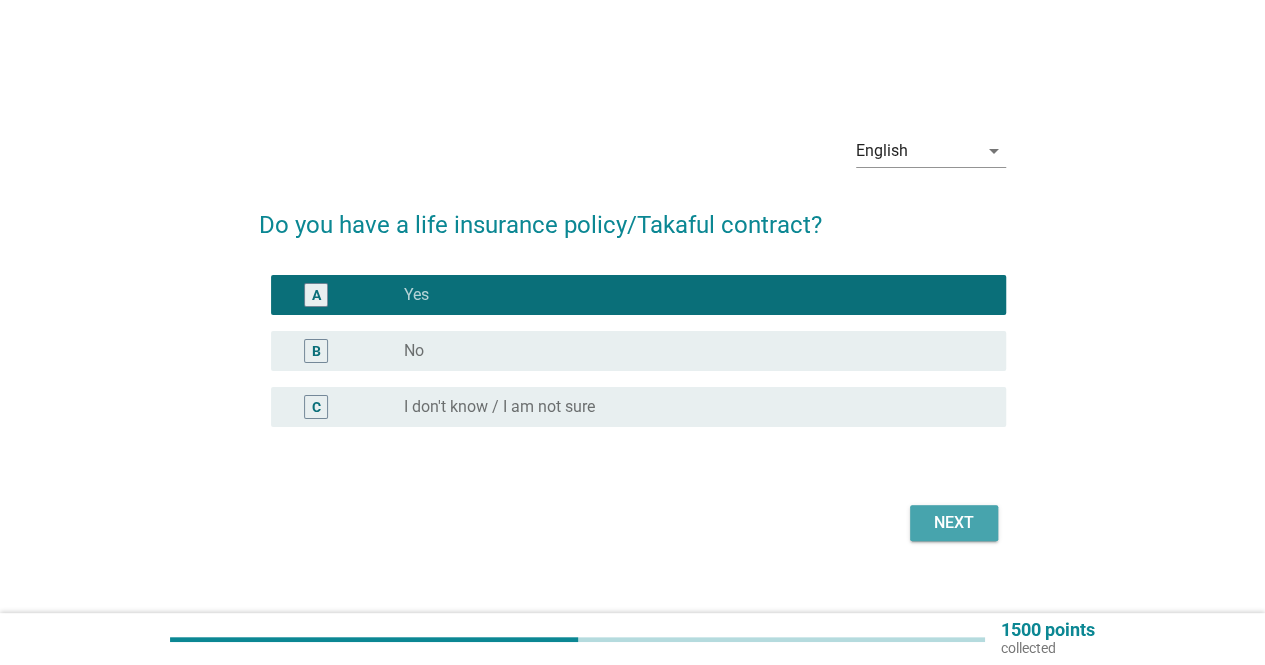 click on "Next" at bounding box center (954, 523) 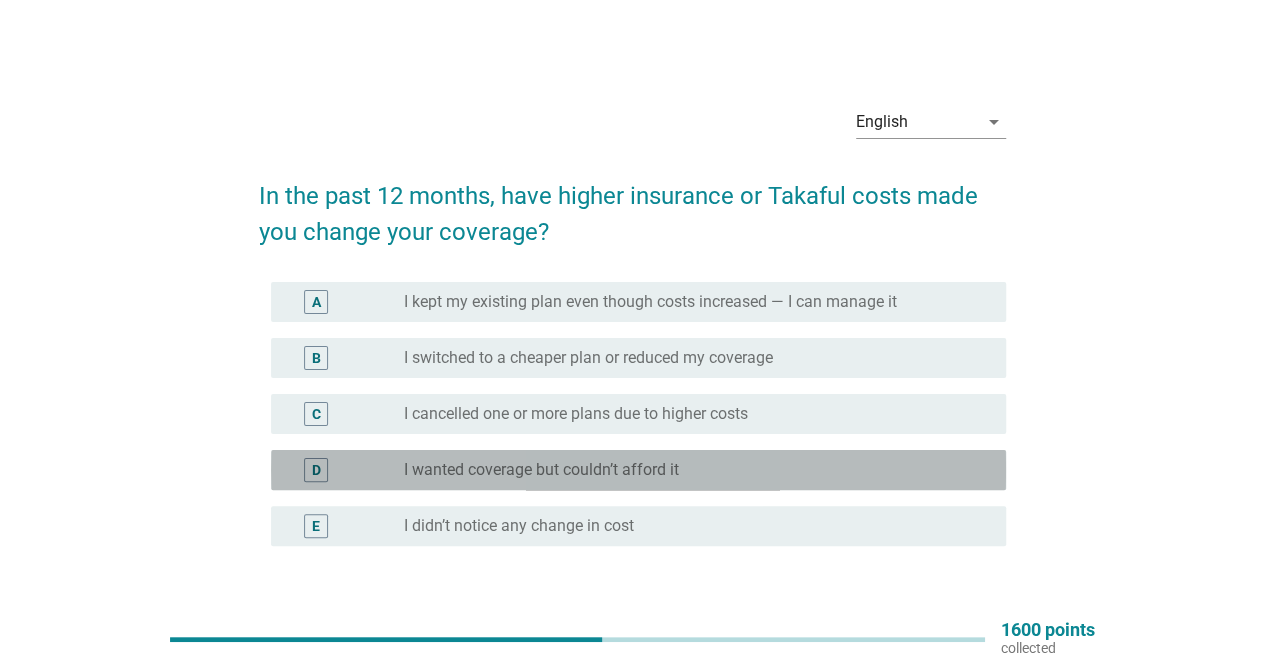 click on "I wanted coverage but couldn’t afford it" at bounding box center (541, 470) 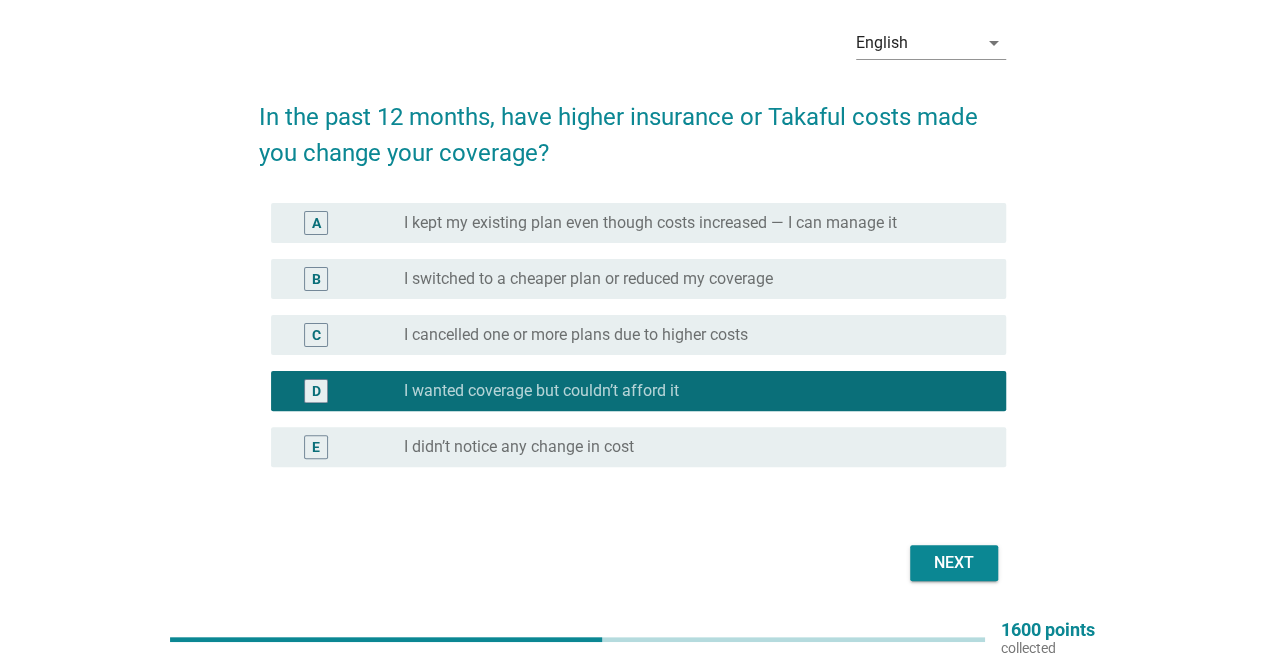 scroll, scrollTop: 142, scrollLeft: 0, axis: vertical 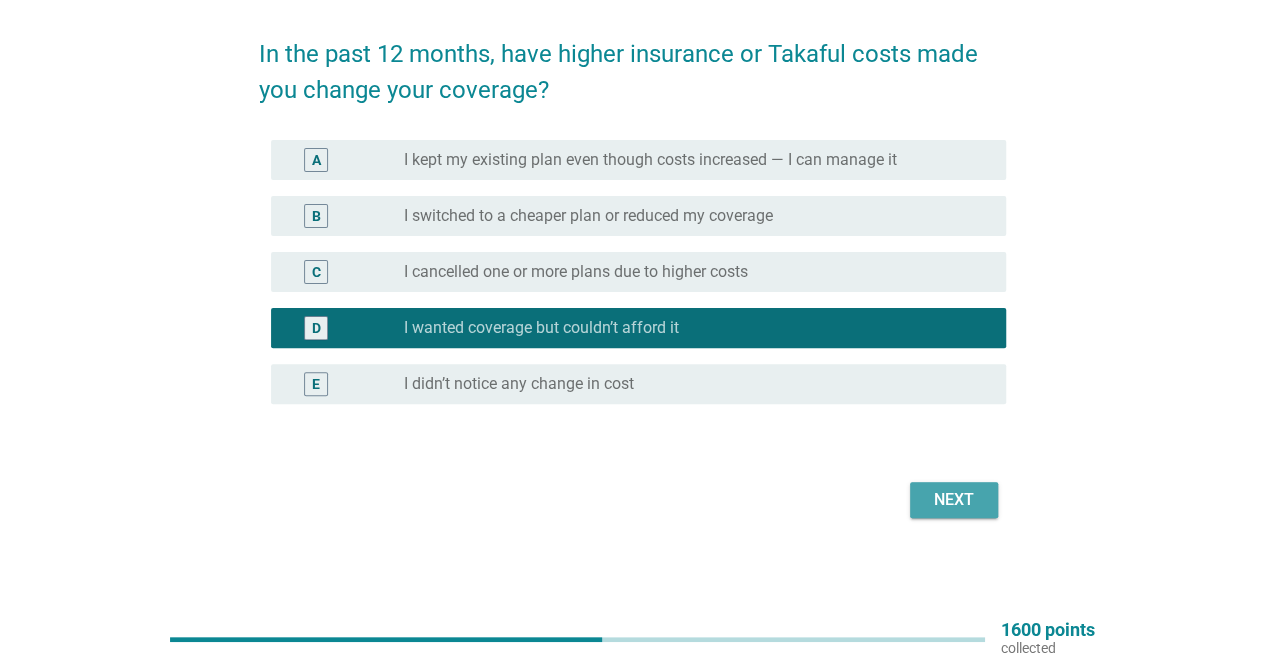 click on "Next" at bounding box center [954, 500] 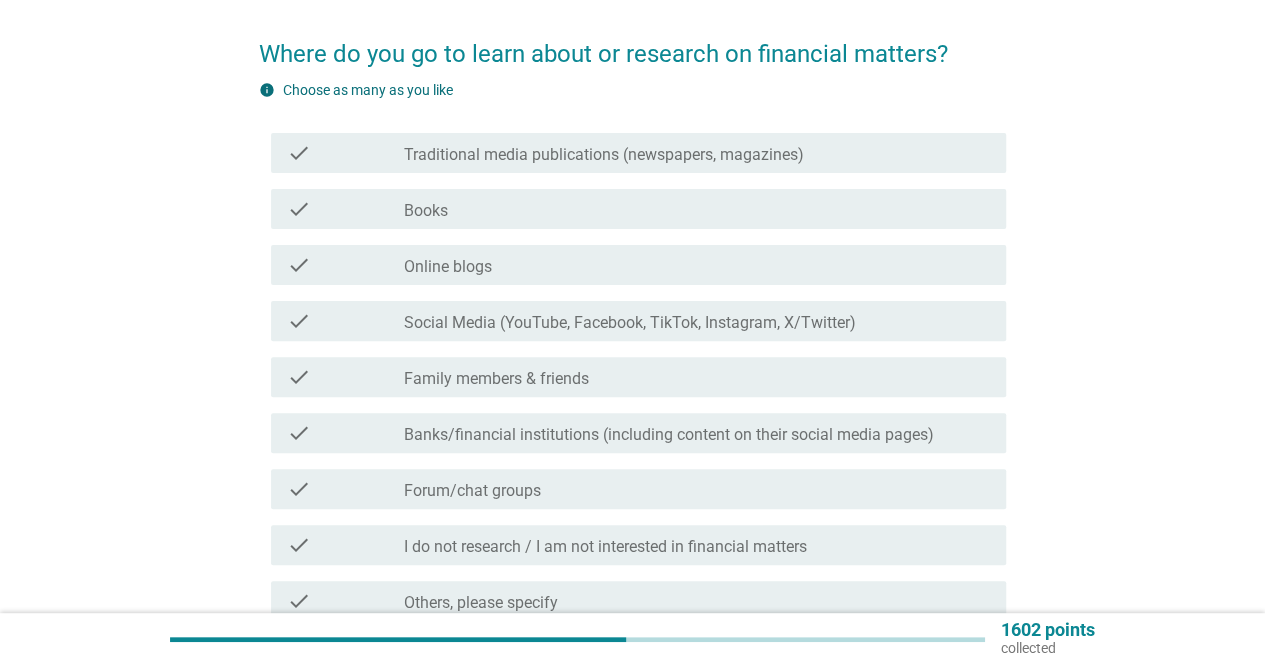 scroll, scrollTop: 0, scrollLeft: 0, axis: both 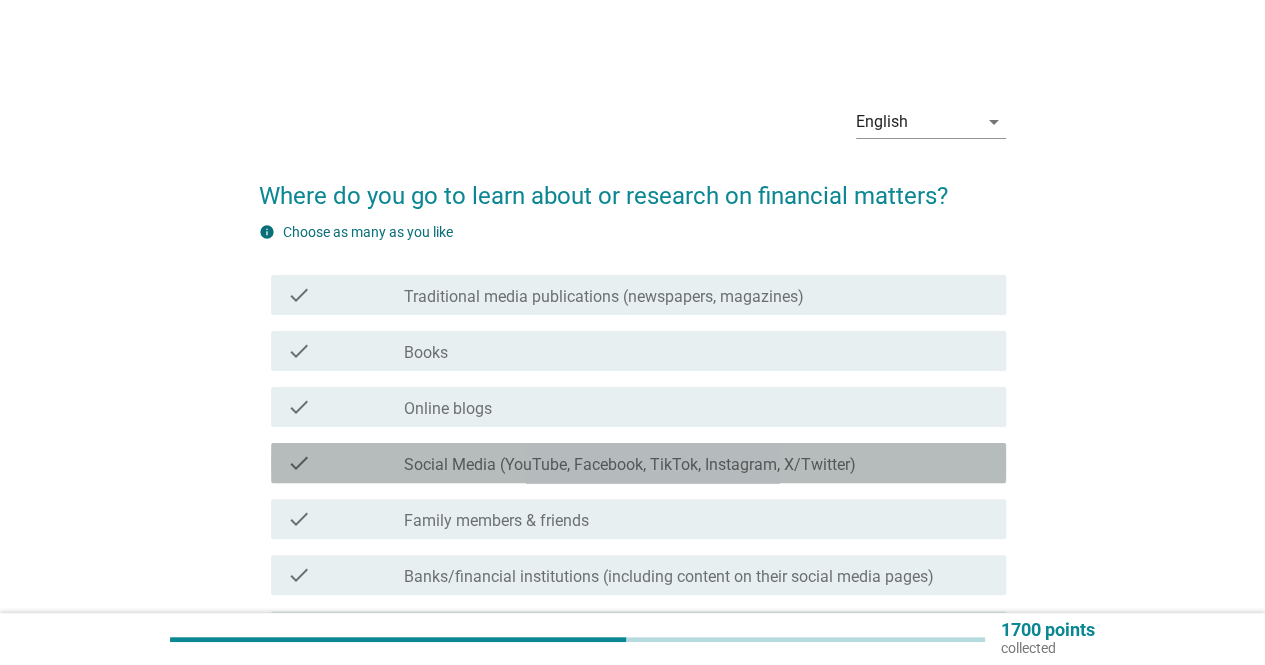 click on "Social Media (YouTube, Facebook, TikTok, Instagram, X/Twitter)" at bounding box center [630, 465] 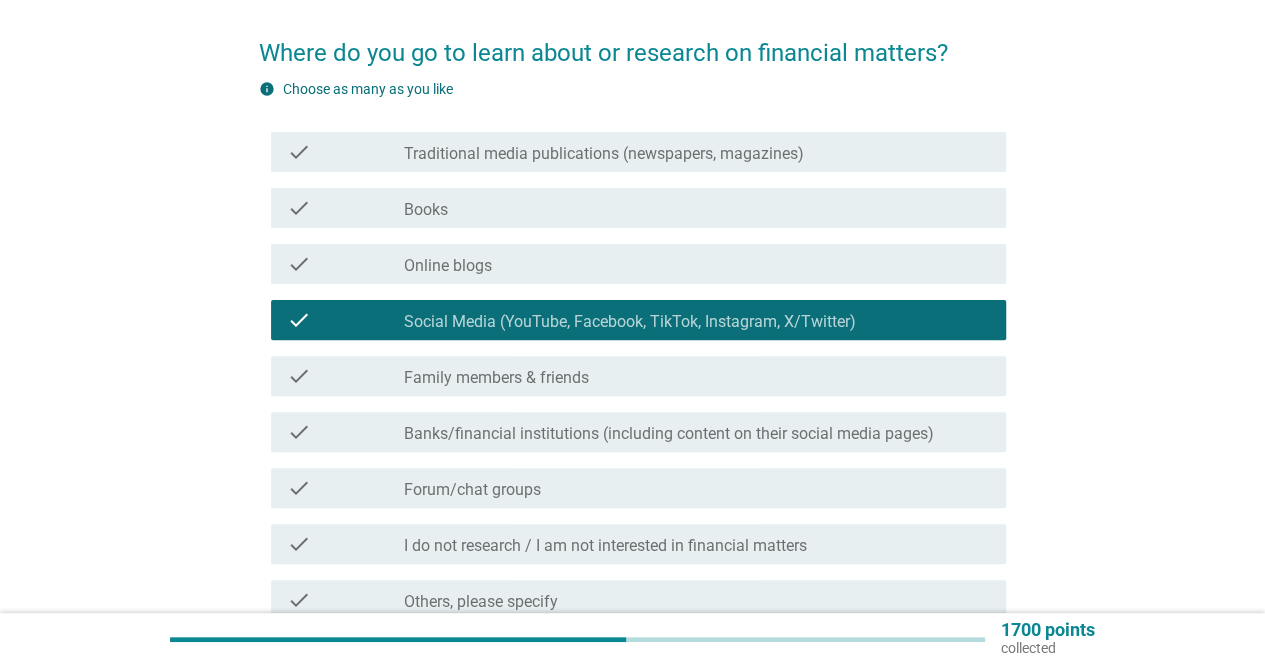 scroll, scrollTop: 200, scrollLeft: 0, axis: vertical 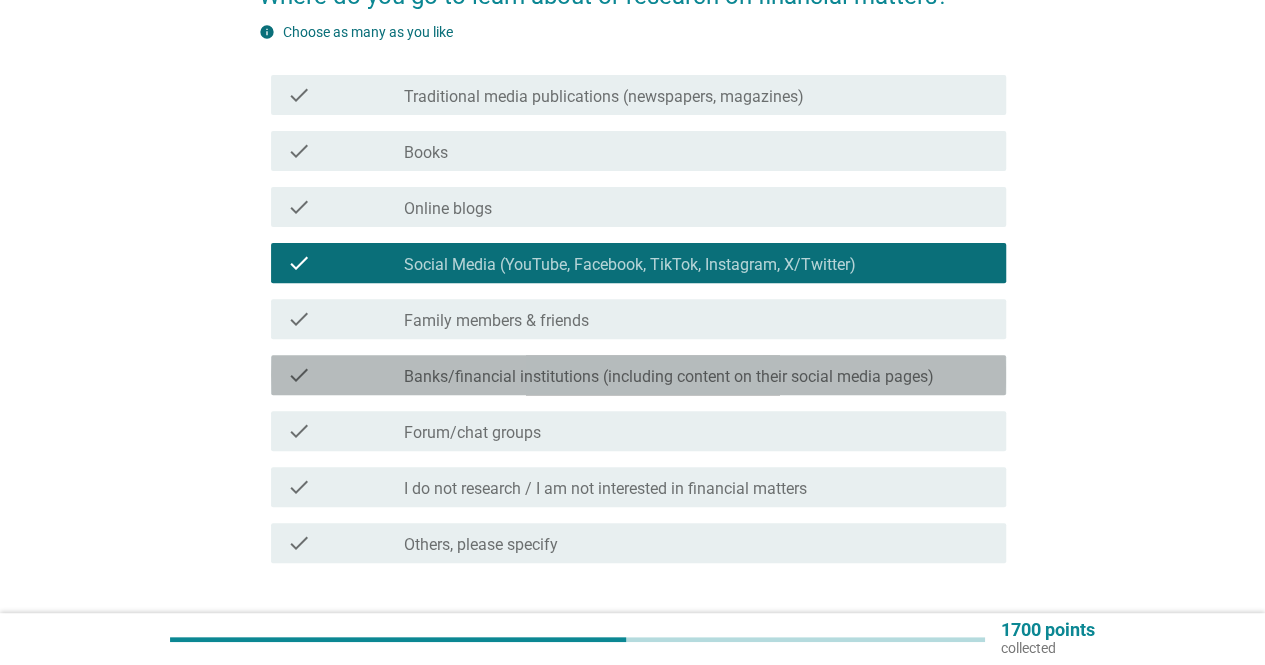 click on "Banks/financial institutions (including content on their social media pages)" at bounding box center [669, 377] 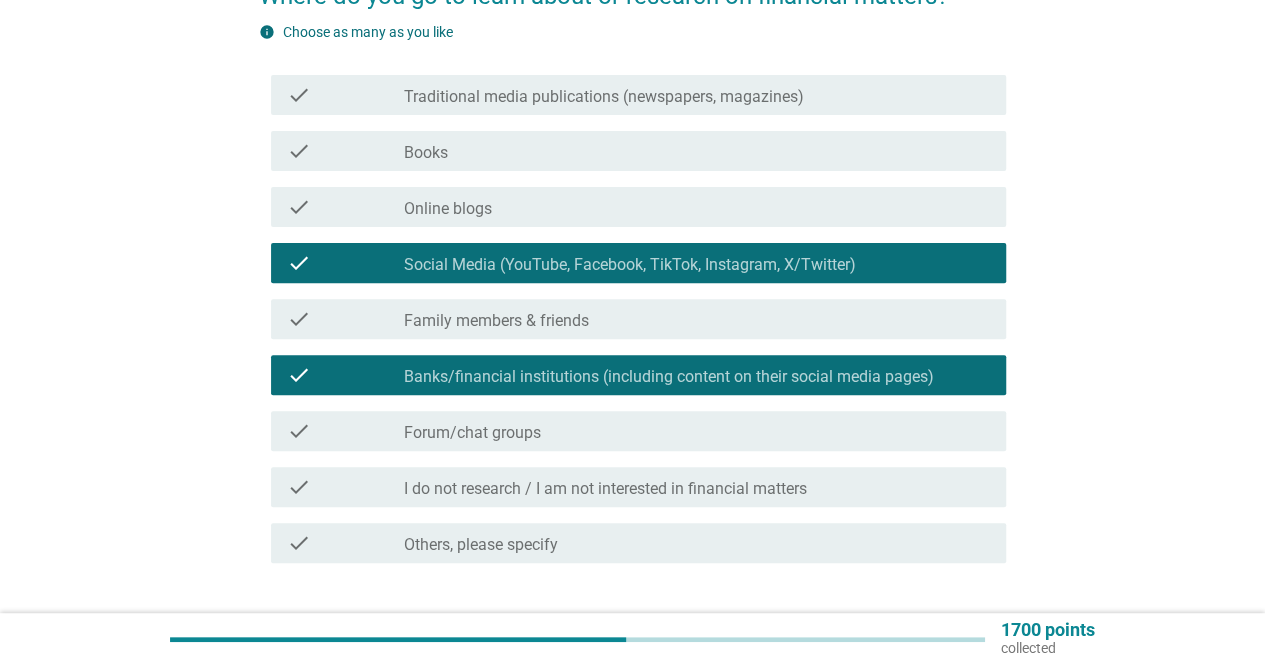 click on "Family members & friends" at bounding box center [496, 321] 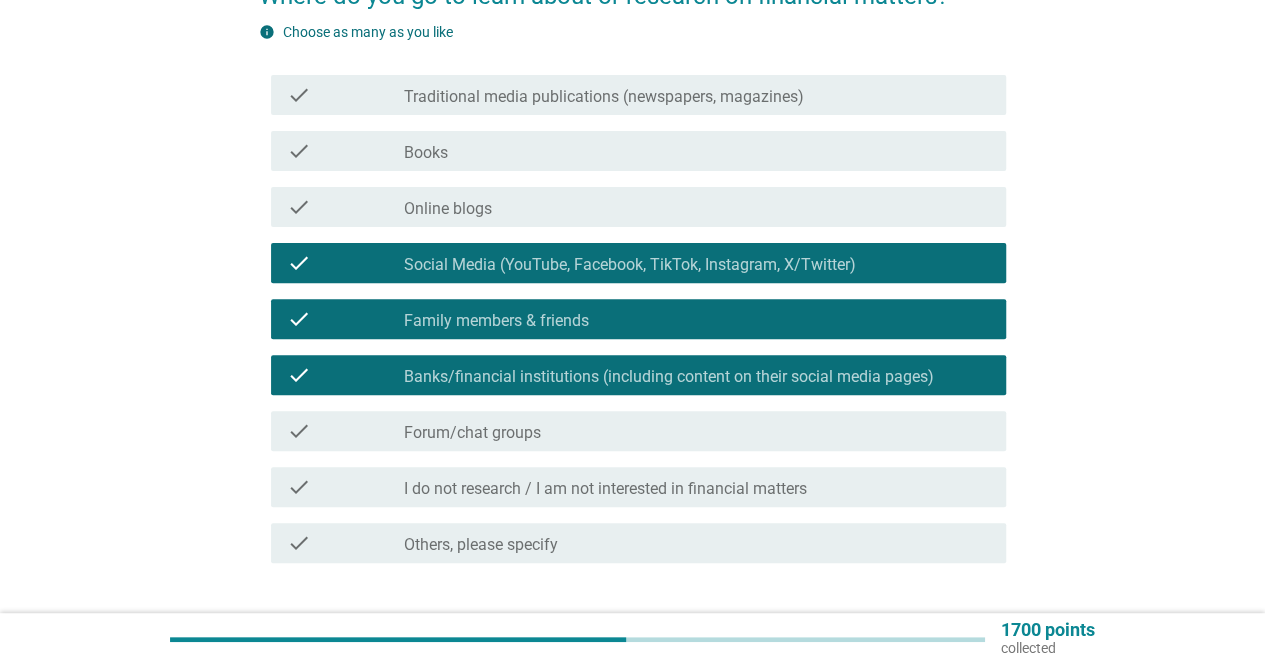 click on "Banks/financial institutions (including content on their social media pages)" at bounding box center [669, 377] 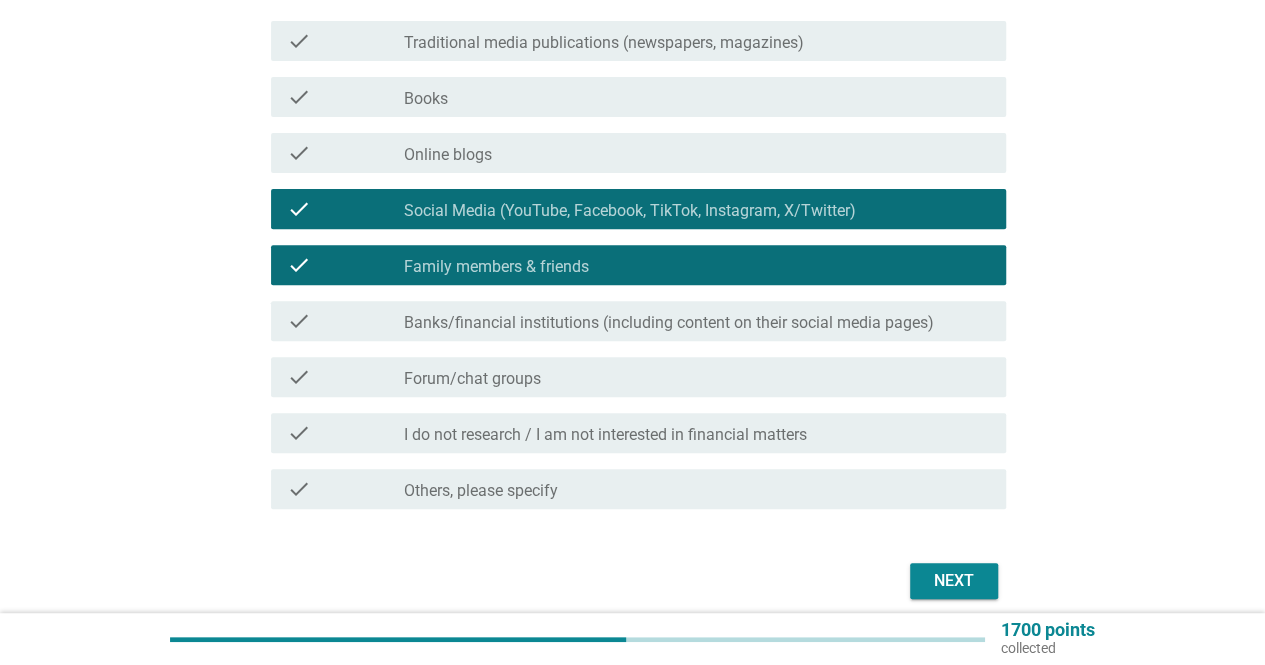scroll, scrollTop: 336, scrollLeft: 0, axis: vertical 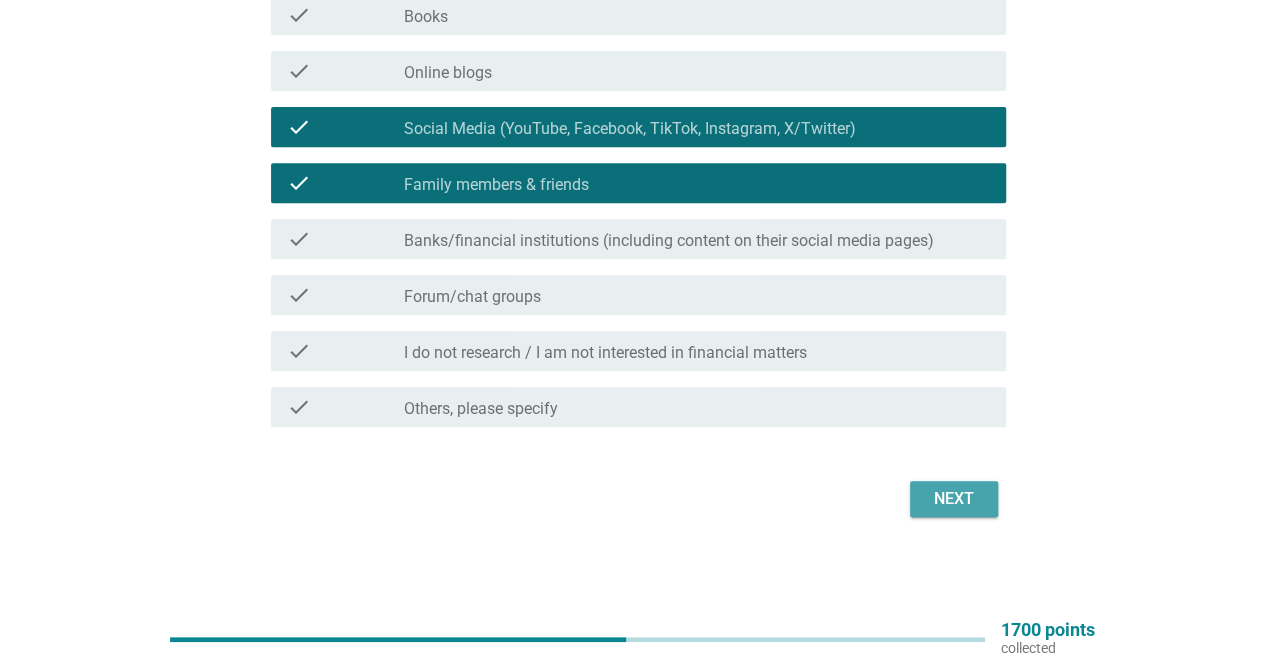 click on "Next" at bounding box center [954, 499] 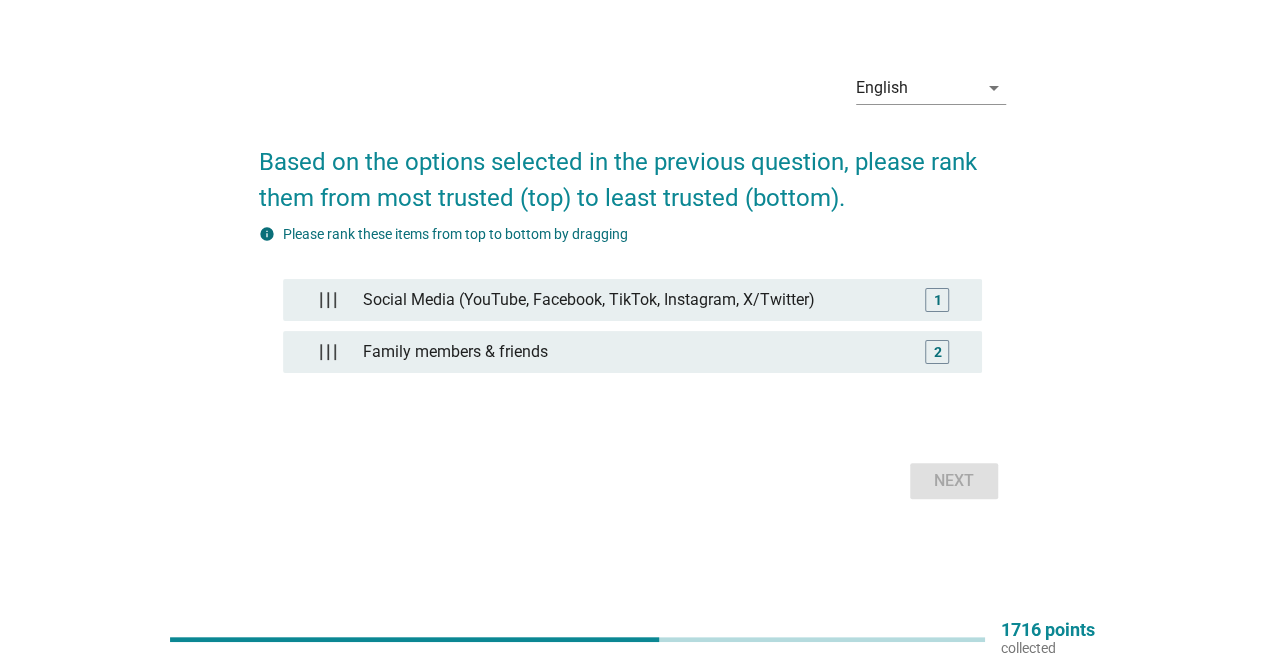 scroll, scrollTop: 0, scrollLeft: 0, axis: both 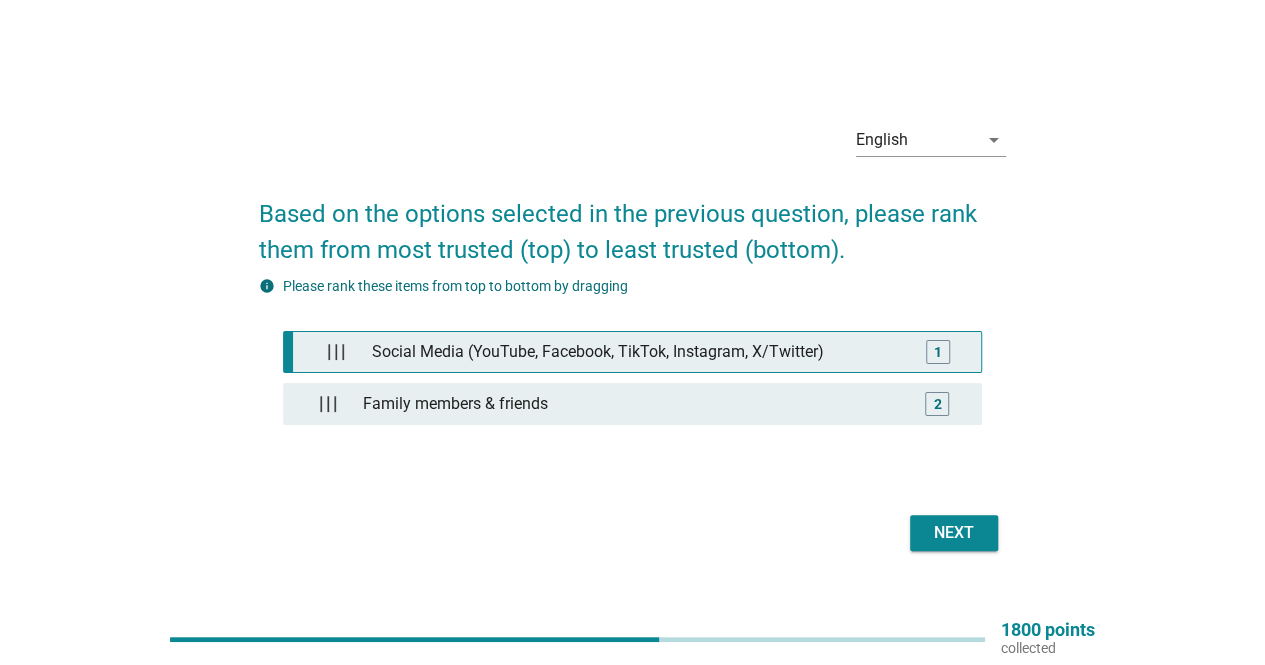 click on "Social Media (YouTube, Facebook, TikTok, Instagram, X/Twitter)" at bounding box center (637, 352) 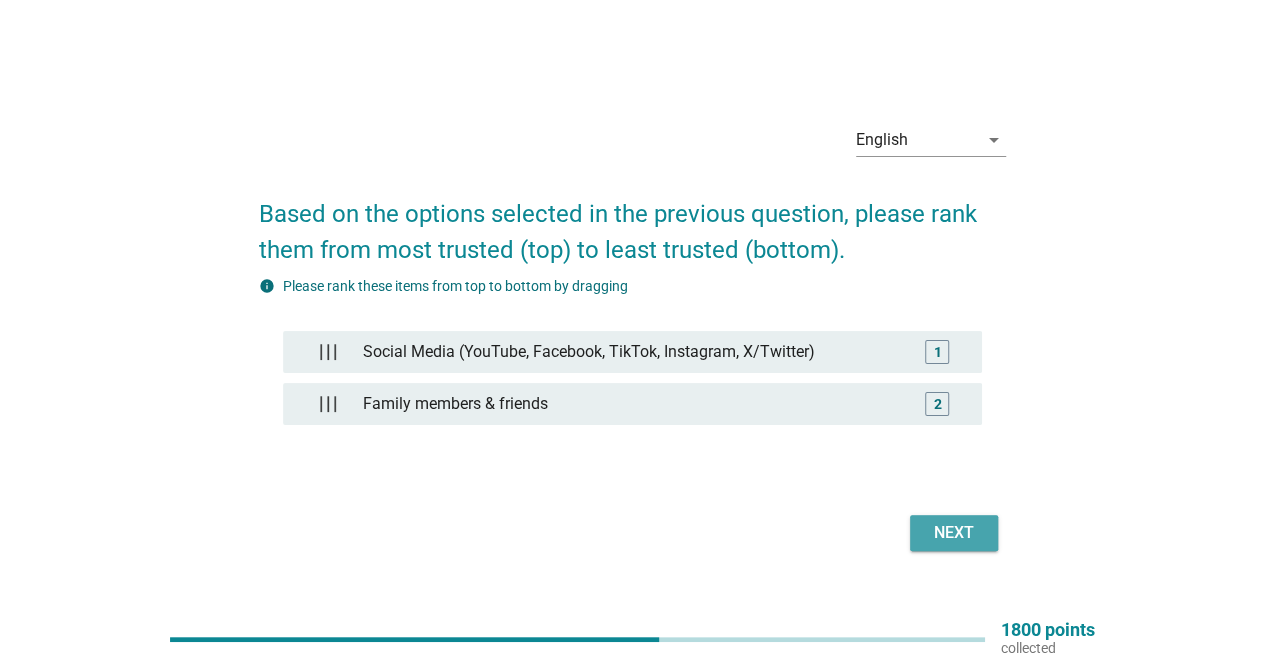 click on "Next" at bounding box center [954, 533] 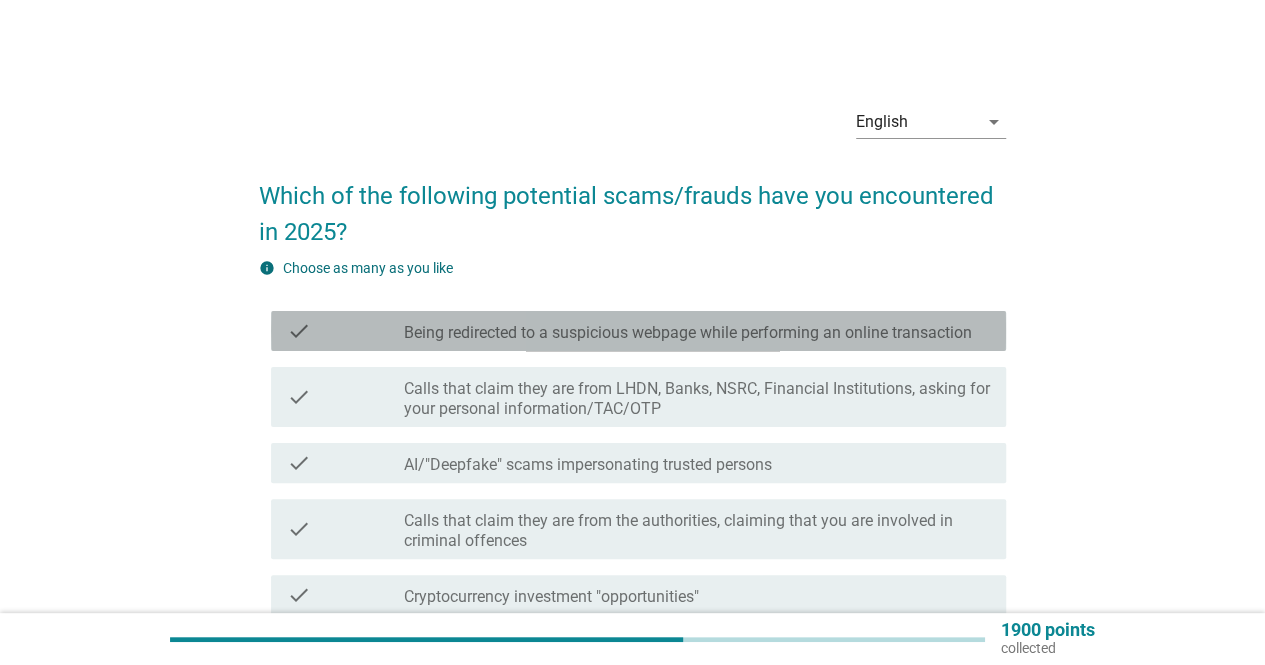 click on "Being redirected to a suspicious webpage while performing an online transaction" at bounding box center [688, 333] 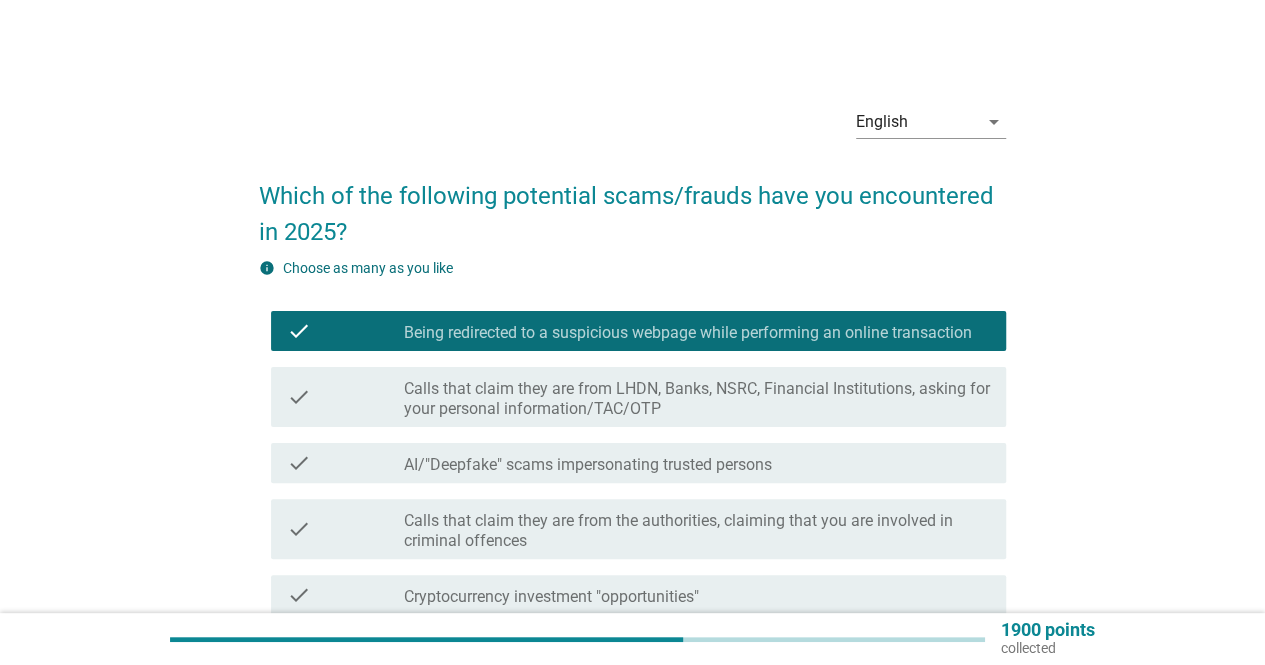 click on "Calls that claim they are from LHDN, Banks, NSRC, Financial Institutions, asking for your personal information/TAC/OTP" at bounding box center (697, 399) 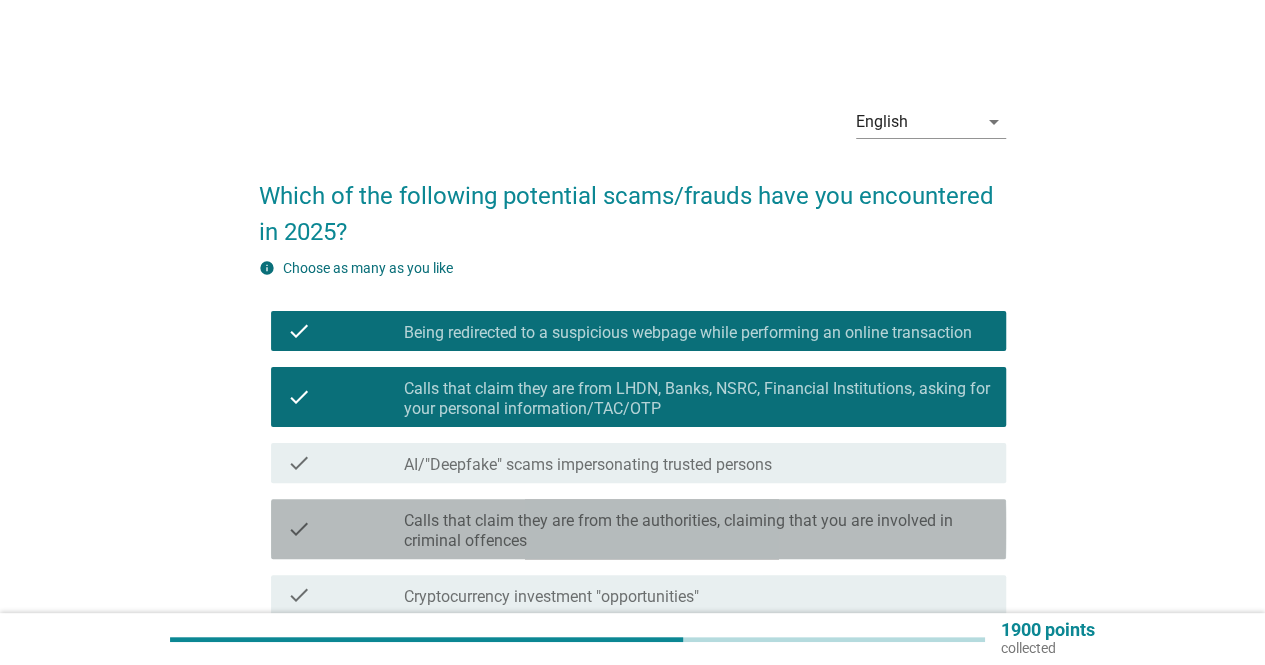 click on "Calls that claim they are from the authorities, claiming that you are involved in criminal offences" at bounding box center [697, 531] 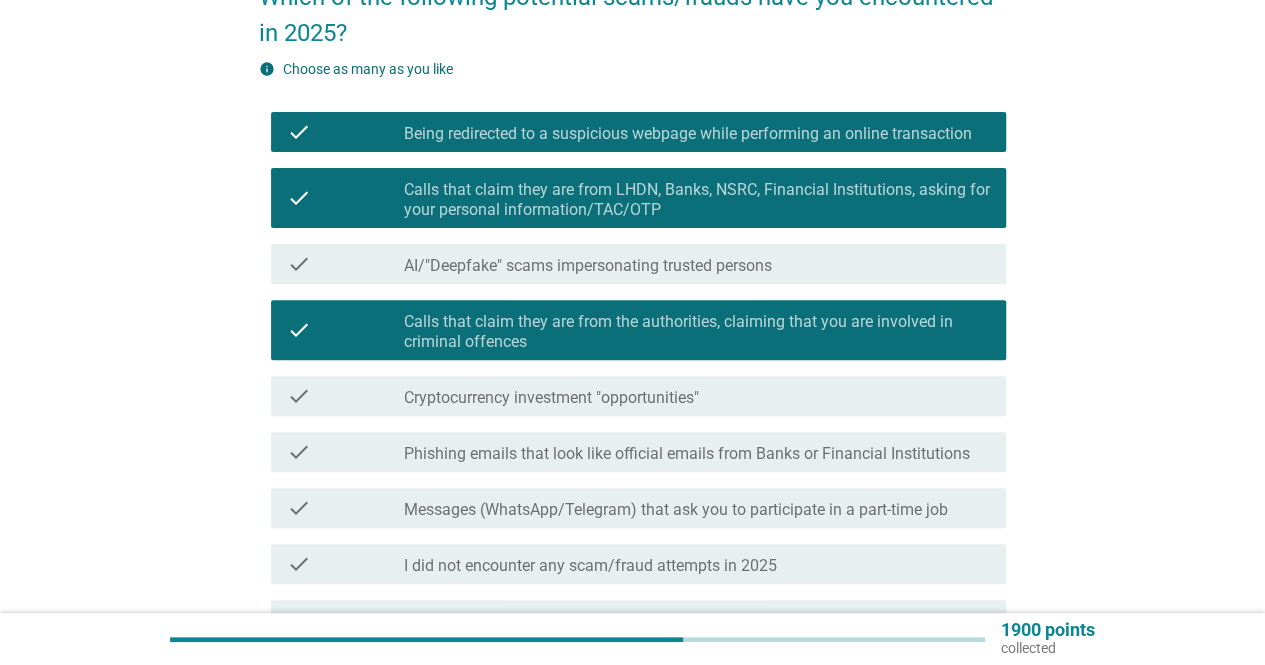 scroll, scrollTop: 200, scrollLeft: 0, axis: vertical 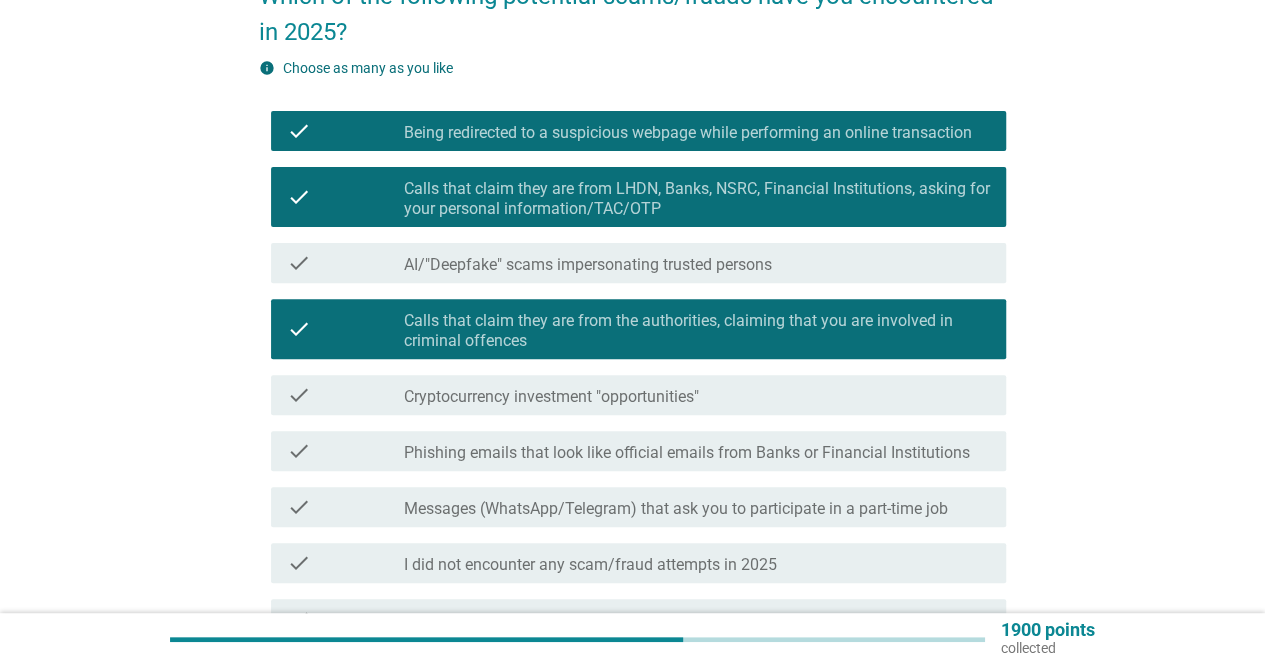 click on "Cryptocurrency investment "opportunities"" at bounding box center (551, 397) 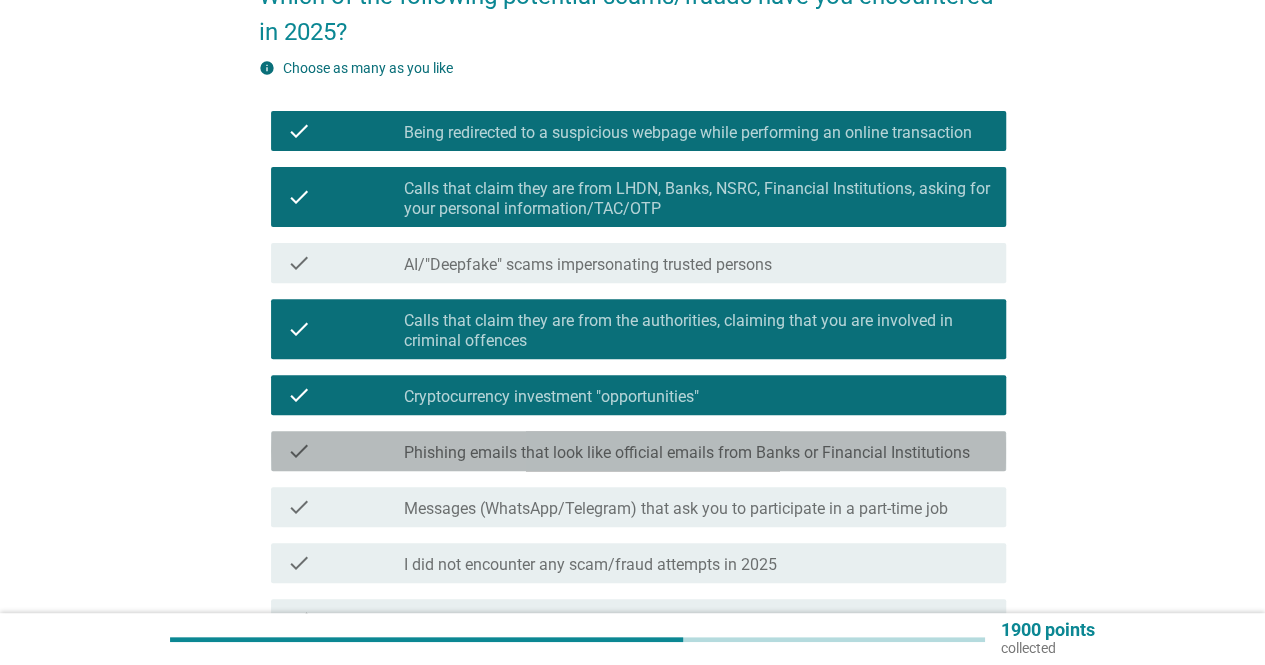 click on "Phishing emails that look like official emails from Banks or Financial Institutions" at bounding box center [687, 453] 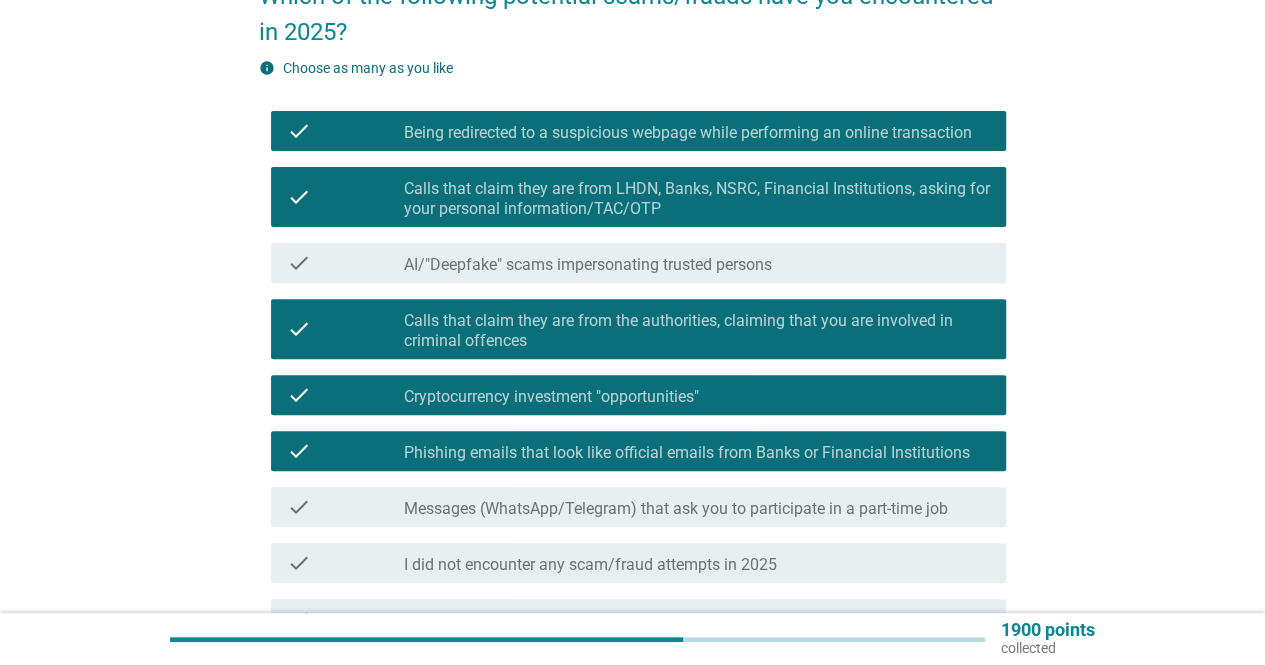 click on "check_box_outline_blank Messages (WhatsApp/Telegram) that ask you to participate in a part-time job" at bounding box center (697, 507) 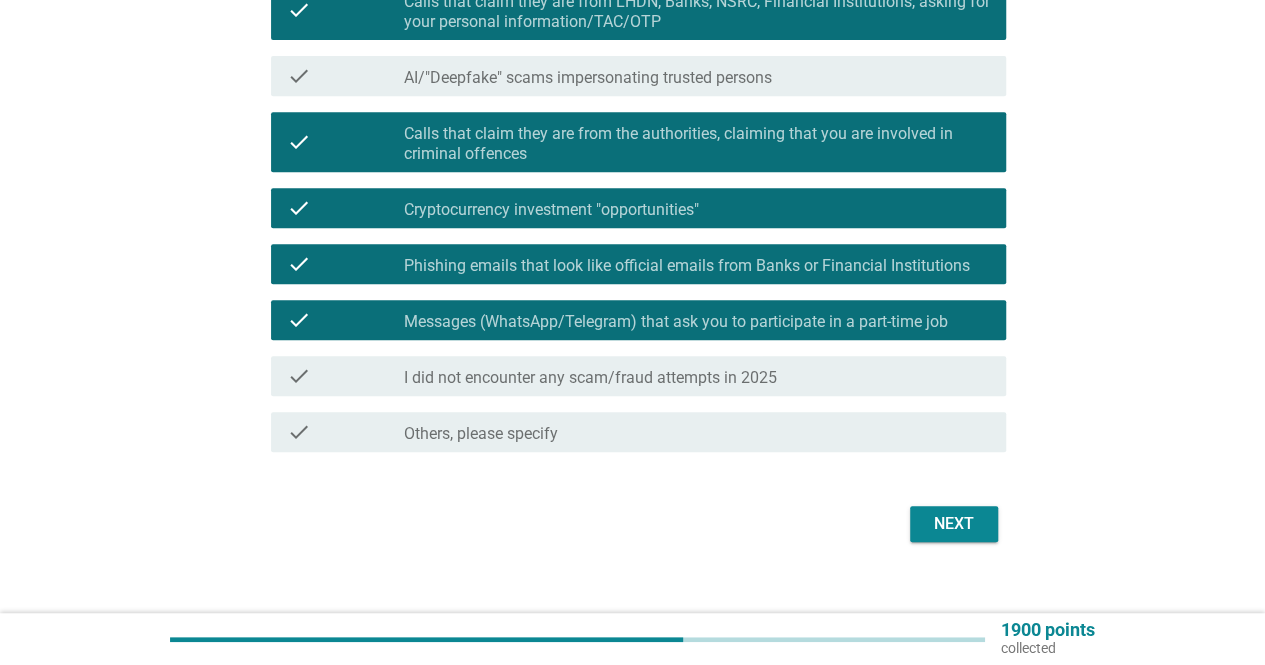scroll, scrollTop: 400, scrollLeft: 0, axis: vertical 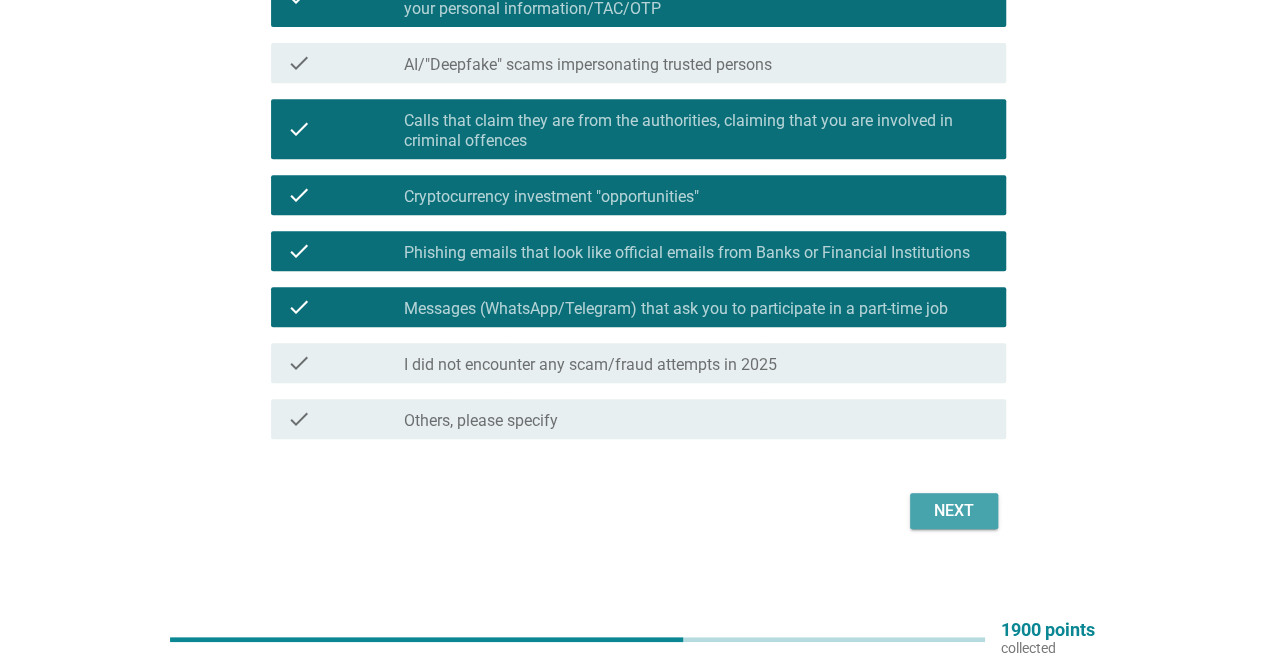 click on "Next" at bounding box center (954, 511) 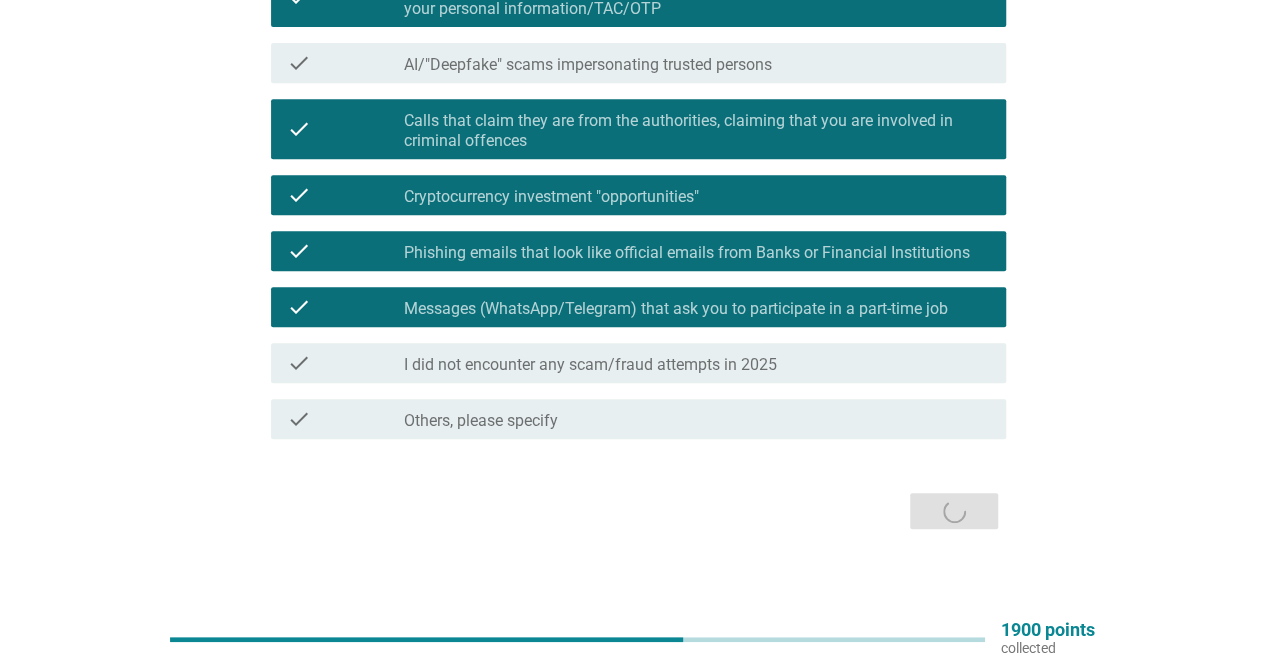 scroll, scrollTop: 0, scrollLeft: 0, axis: both 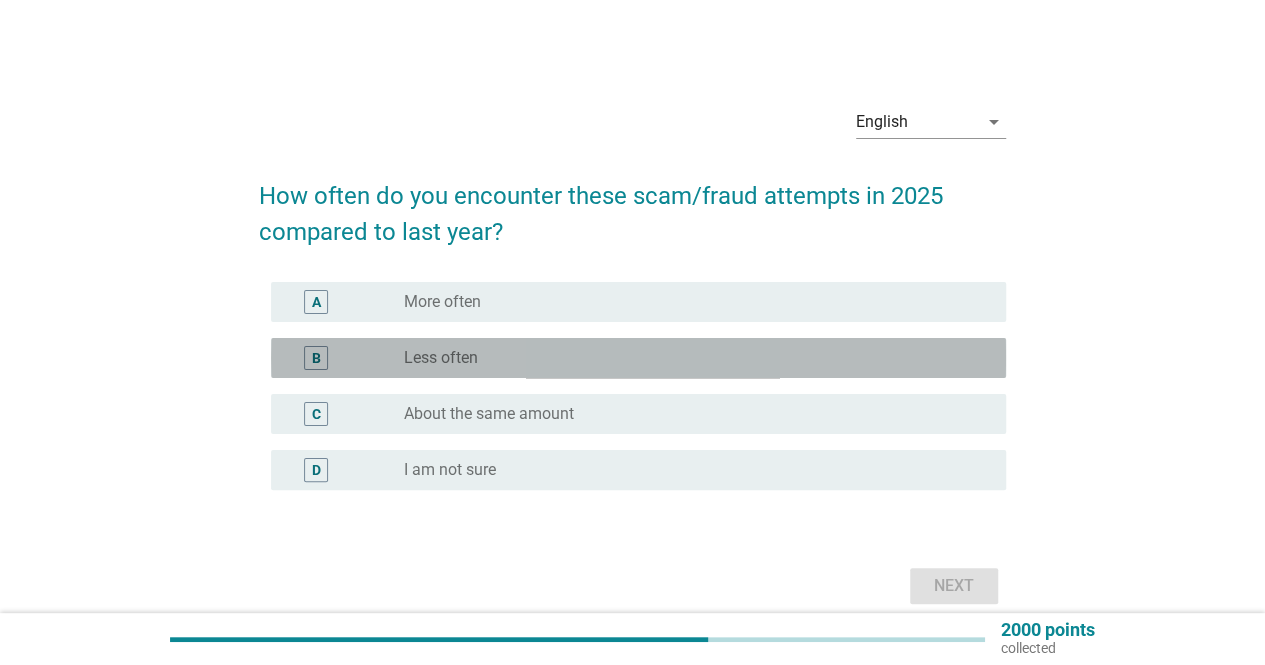 click on "radio_button_unchecked Less often" at bounding box center (689, 358) 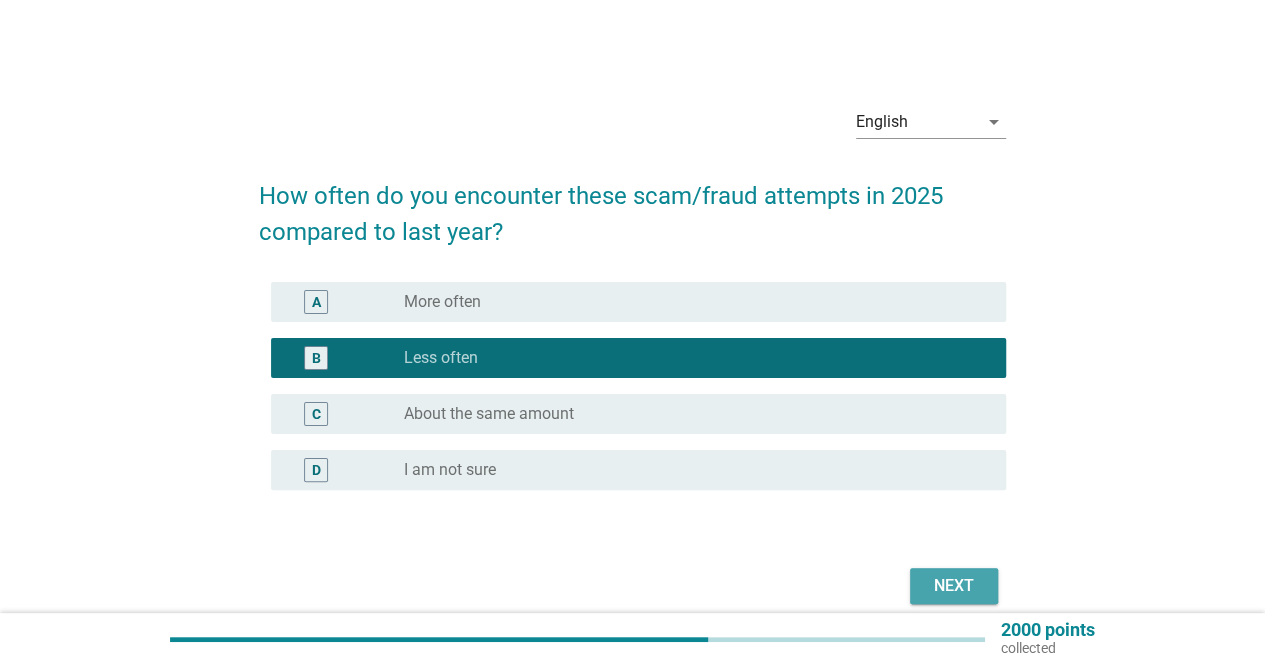 click on "Next" at bounding box center (954, 586) 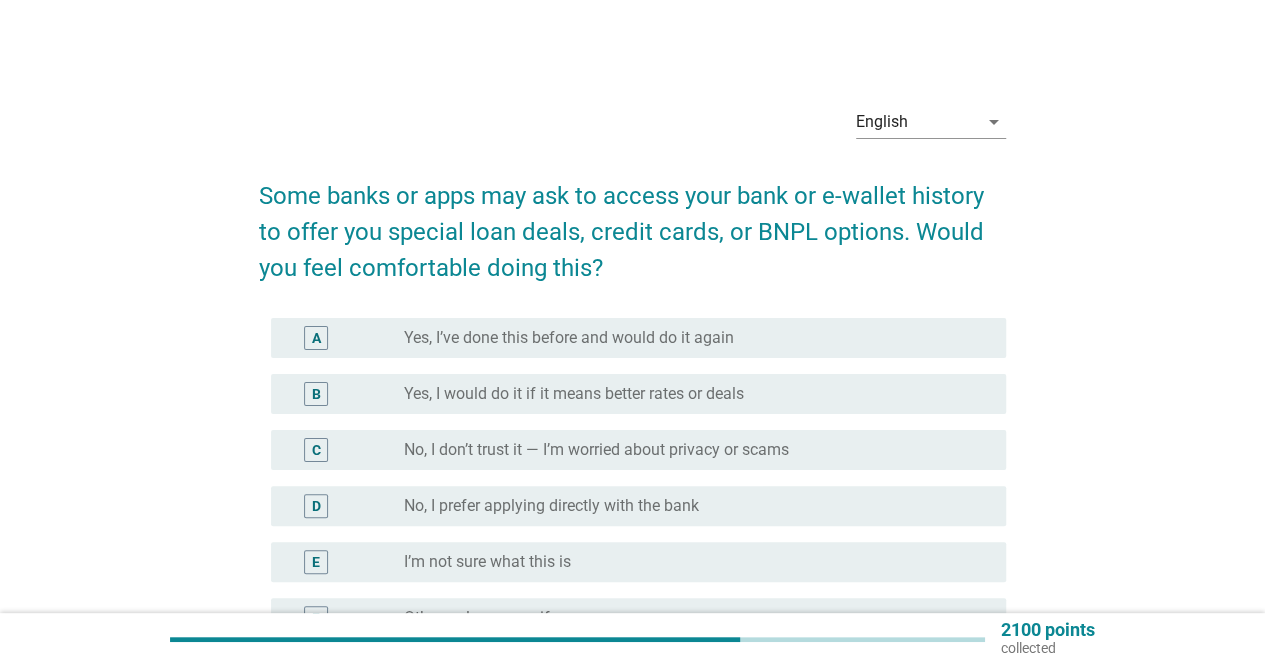 click on "No, I don’t trust it — I’m worried about privacy or scams" at bounding box center [596, 450] 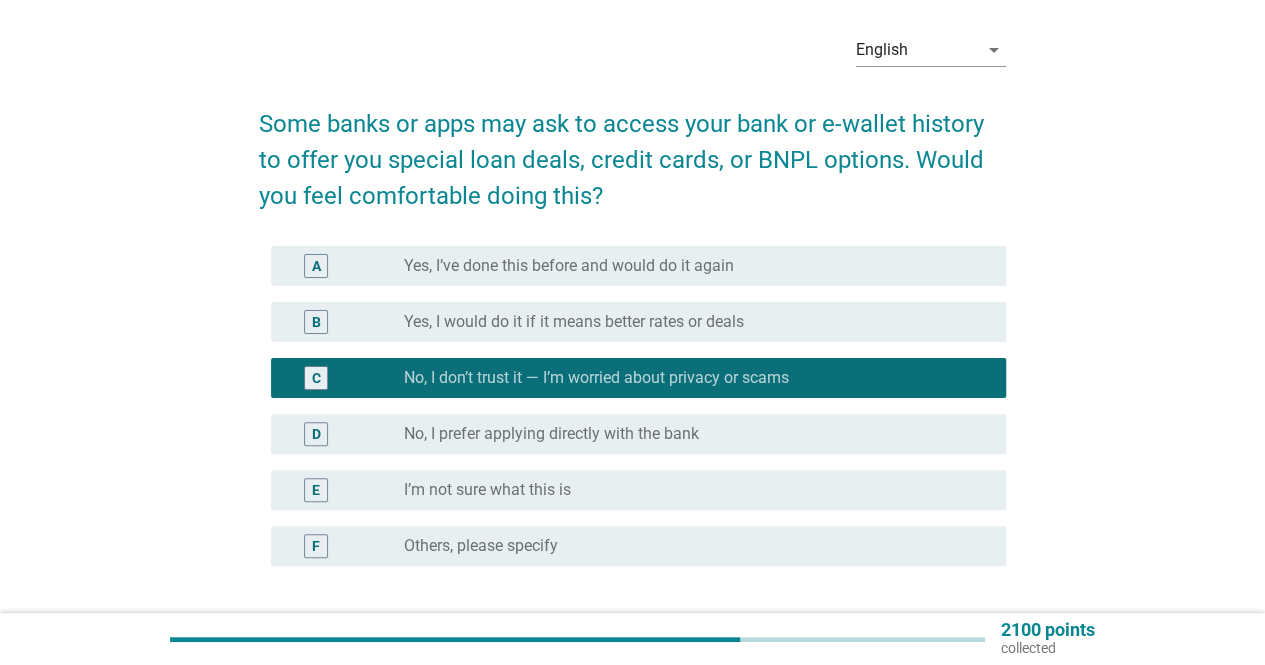 scroll, scrollTop: 200, scrollLeft: 0, axis: vertical 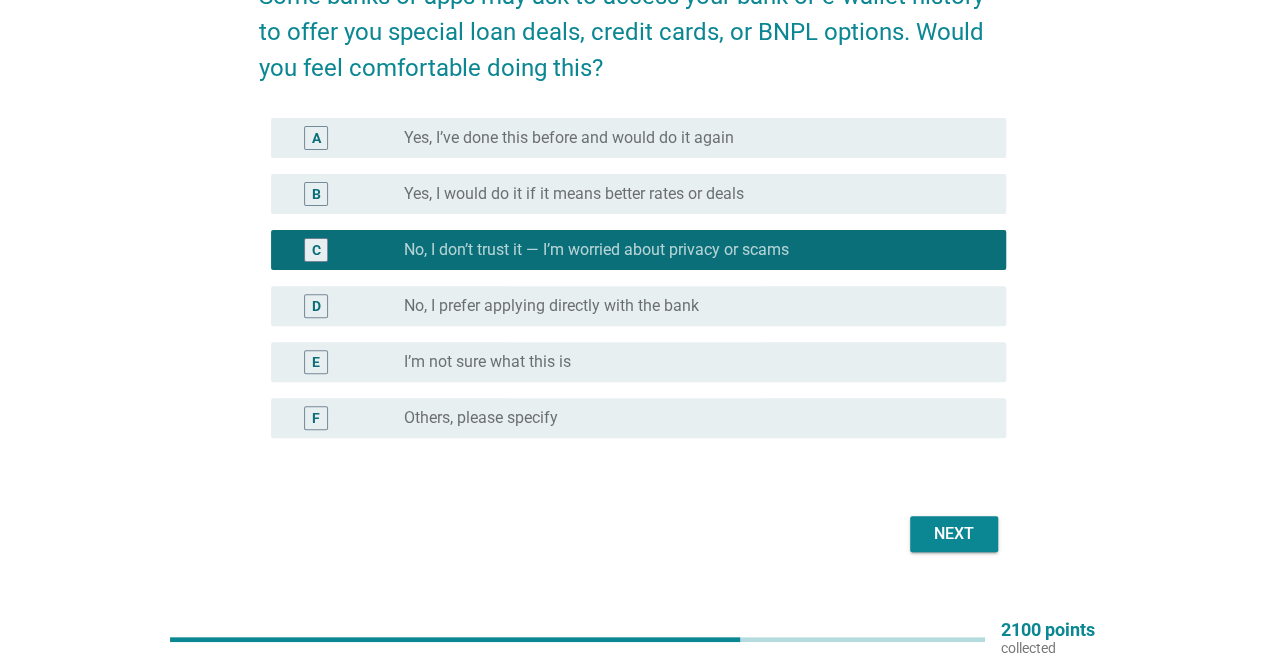 click on "No, I prefer applying directly with the bank" at bounding box center [551, 306] 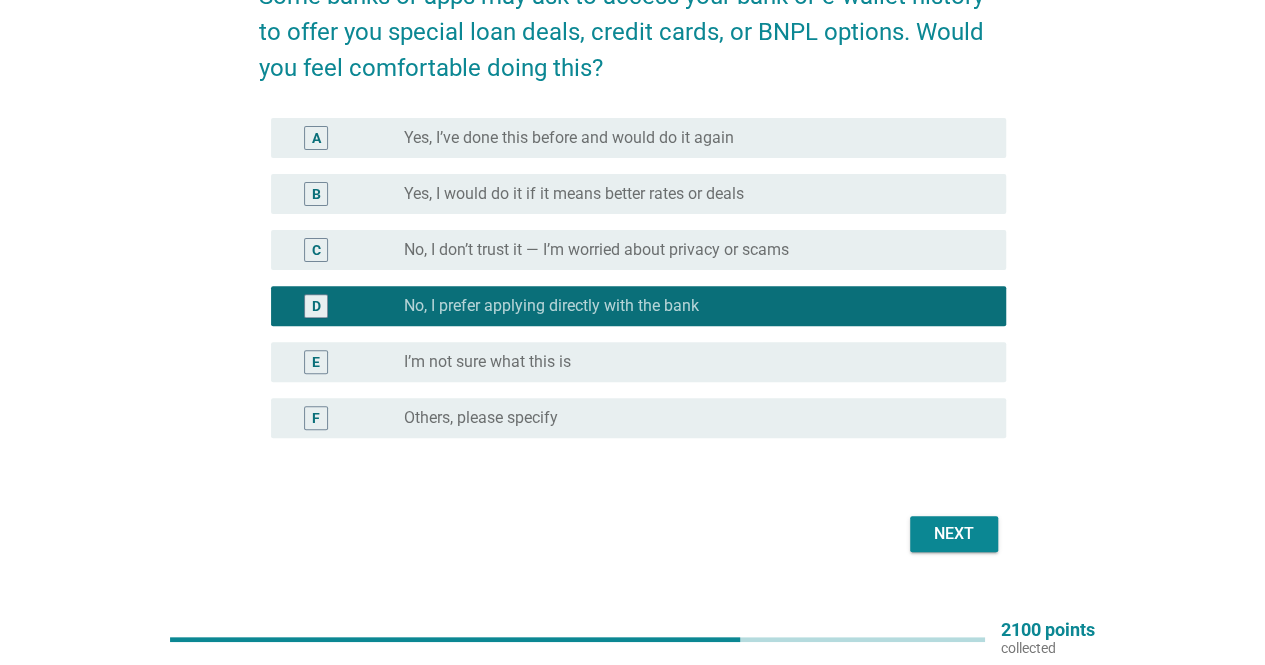 click on "Next" at bounding box center (954, 534) 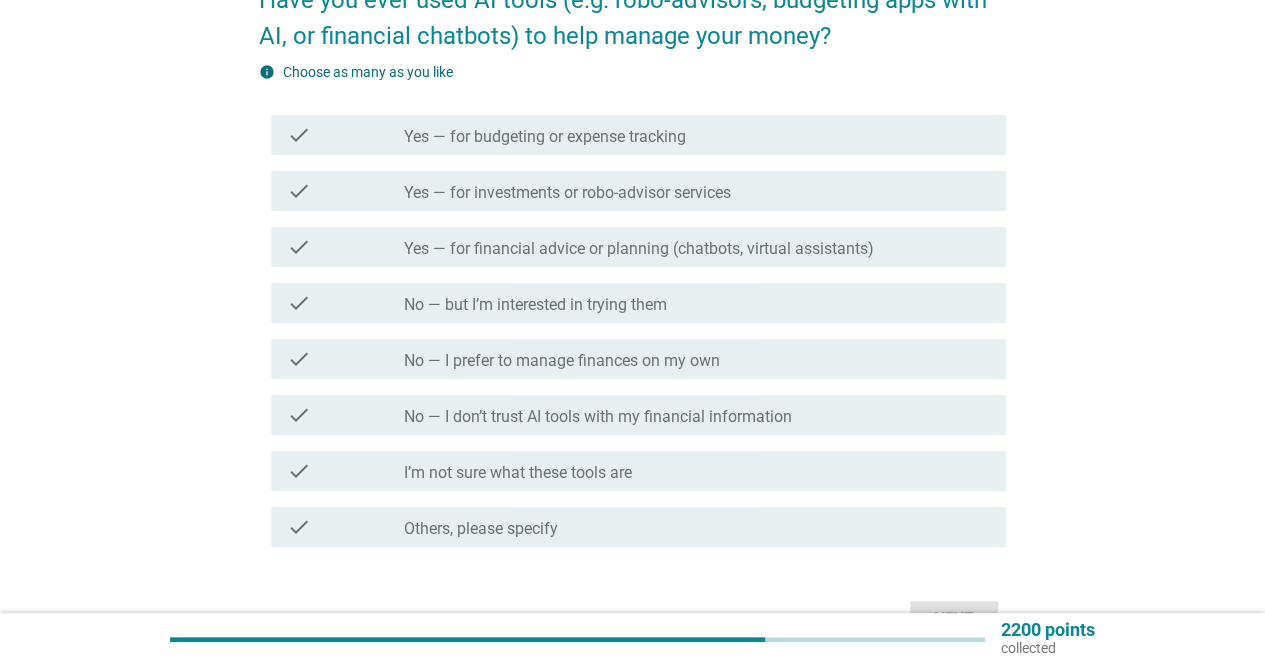 scroll, scrollTop: 200, scrollLeft: 0, axis: vertical 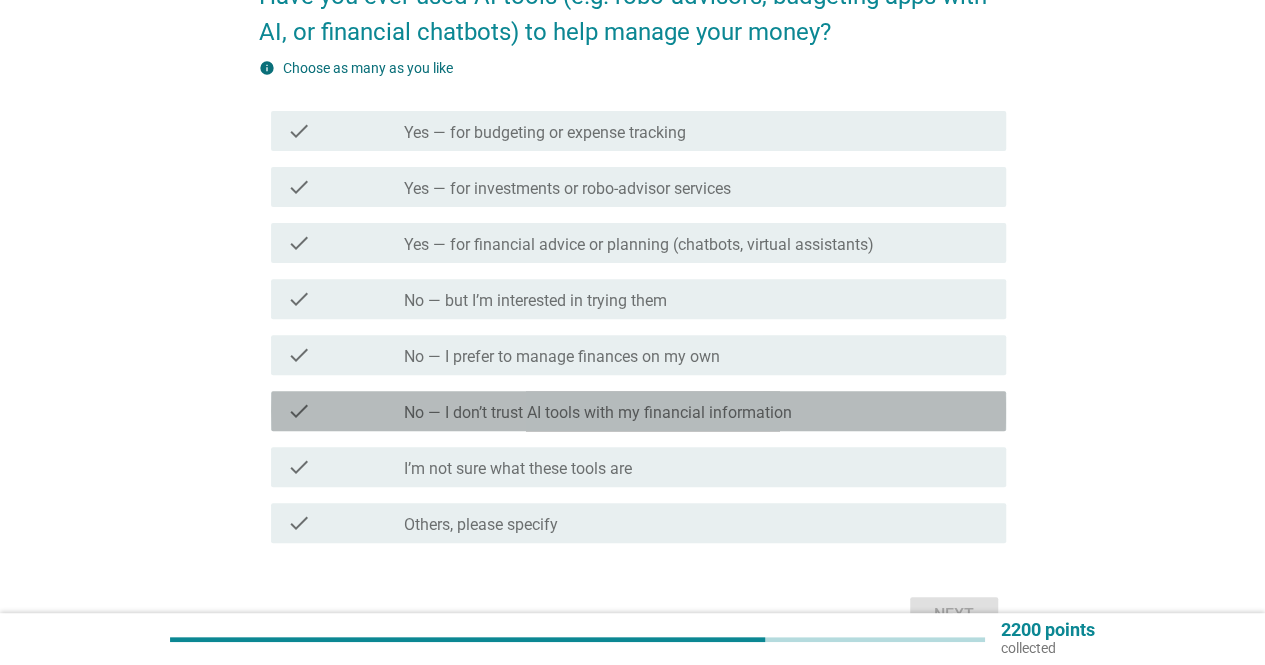 click on "check     check_box_outline_blank No — I don’t trust AI tools with my financial information" at bounding box center (638, 411) 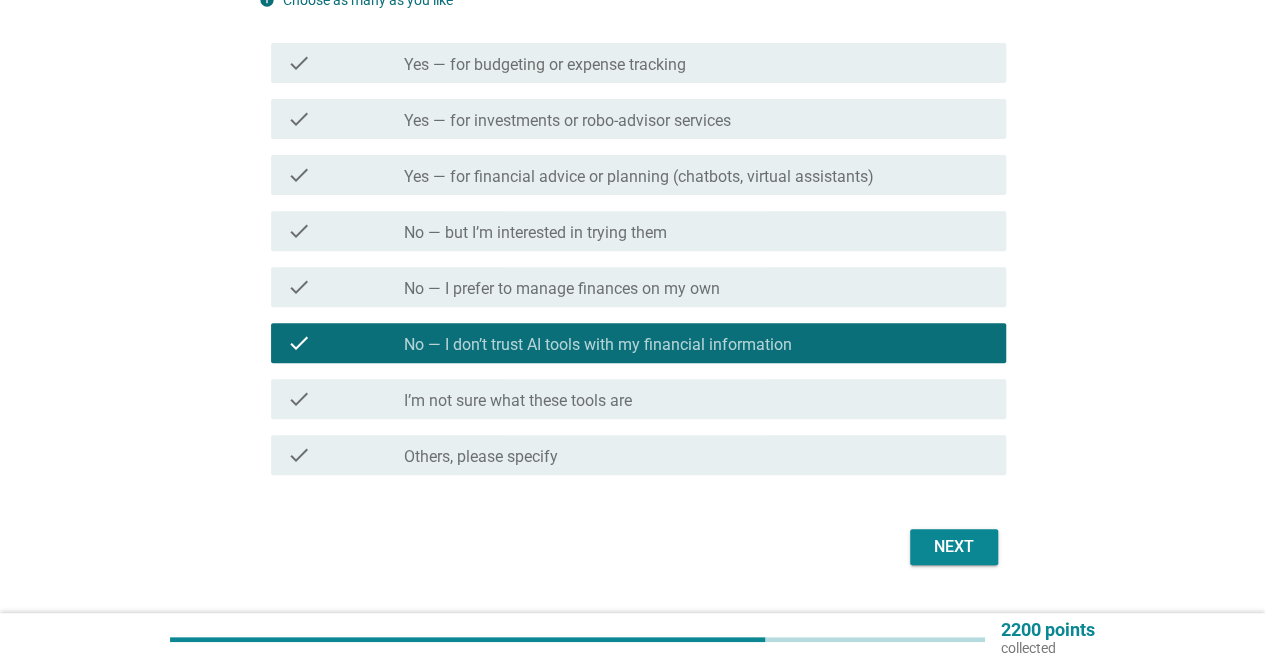 scroll, scrollTop: 300, scrollLeft: 0, axis: vertical 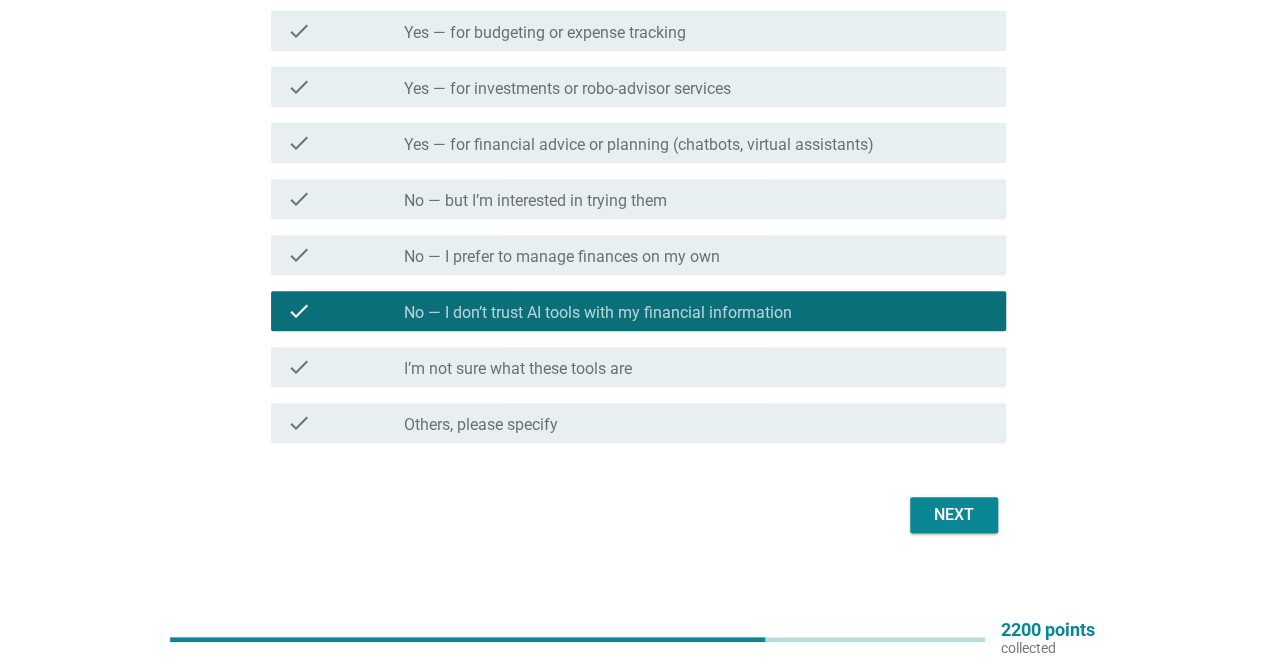 click on "Next" at bounding box center (954, 515) 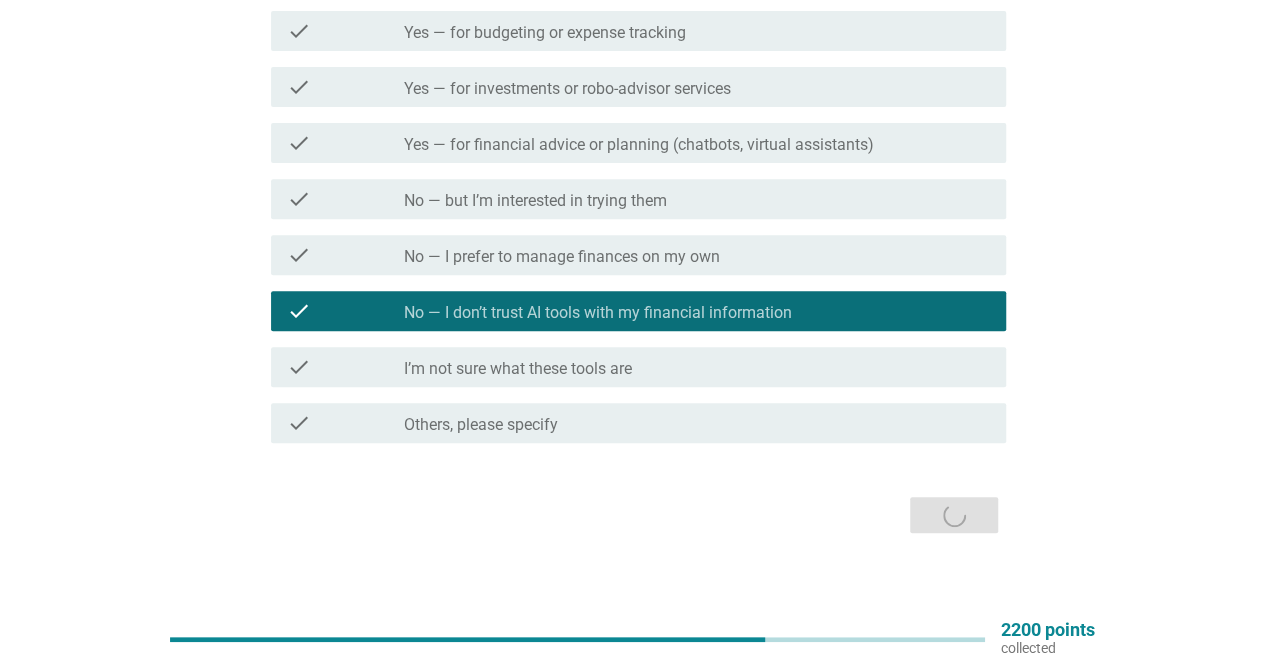scroll, scrollTop: 0, scrollLeft: 0, axis: both 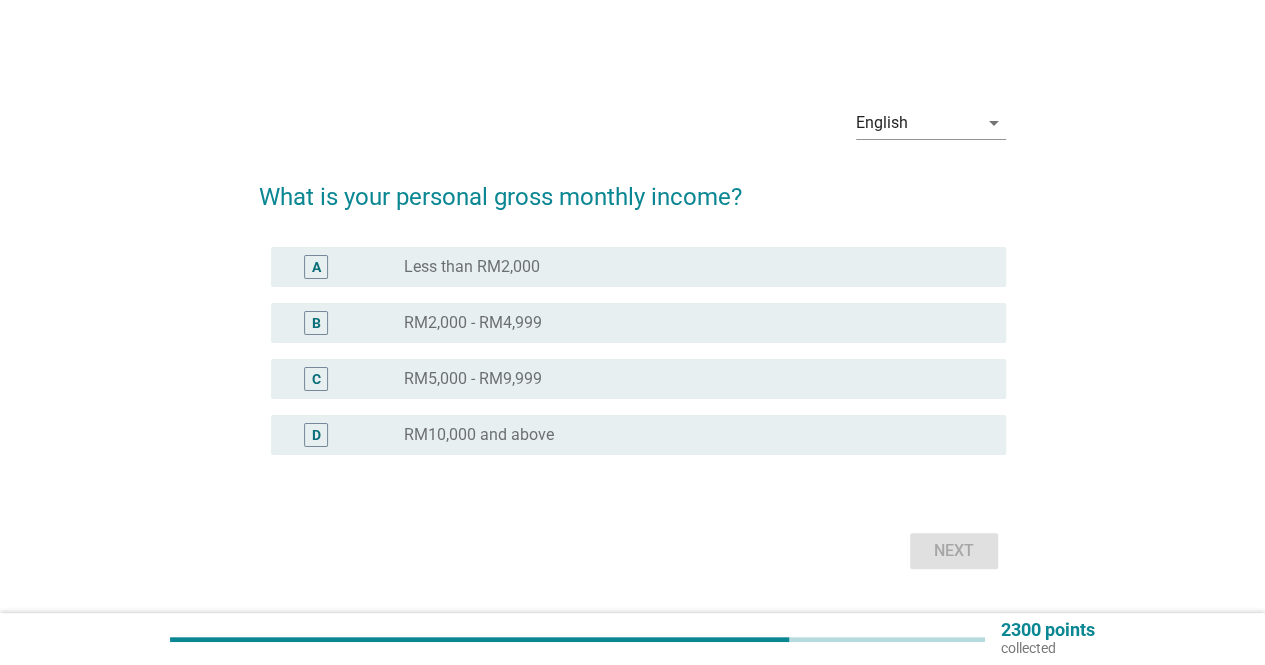 click on "radio_button_unchecked Less than RM2,000" at bounding box center [689, 267] 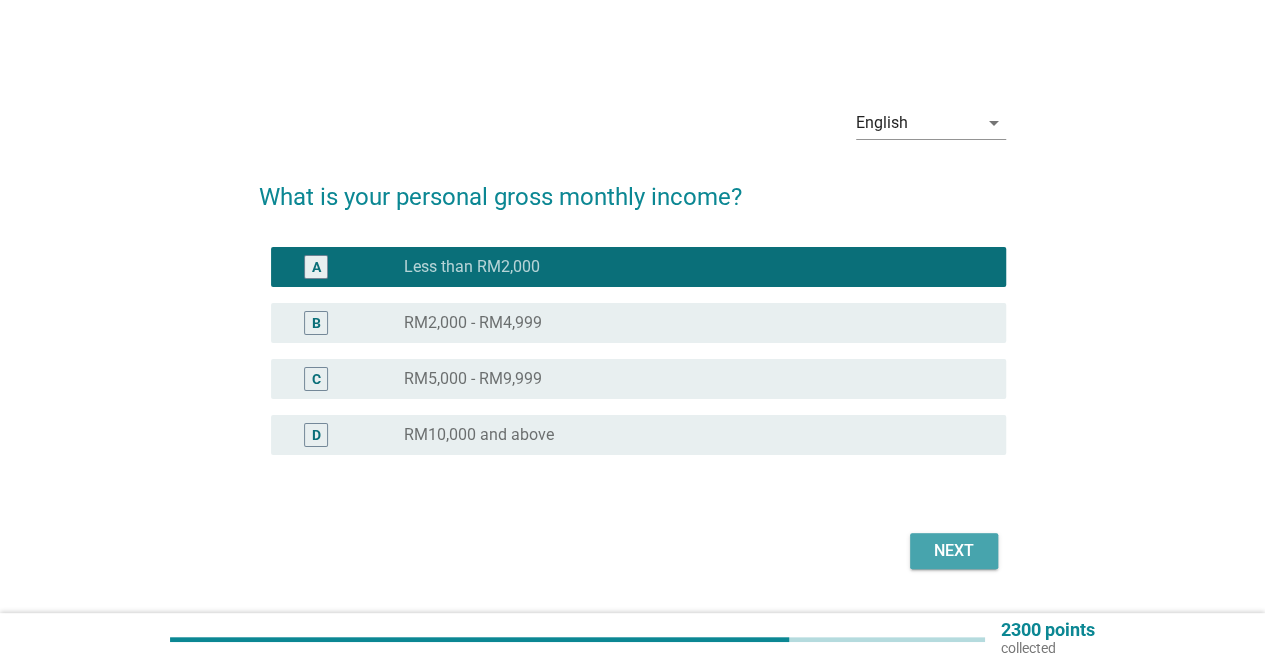 click on "Next" at bounding box center (954, 551) 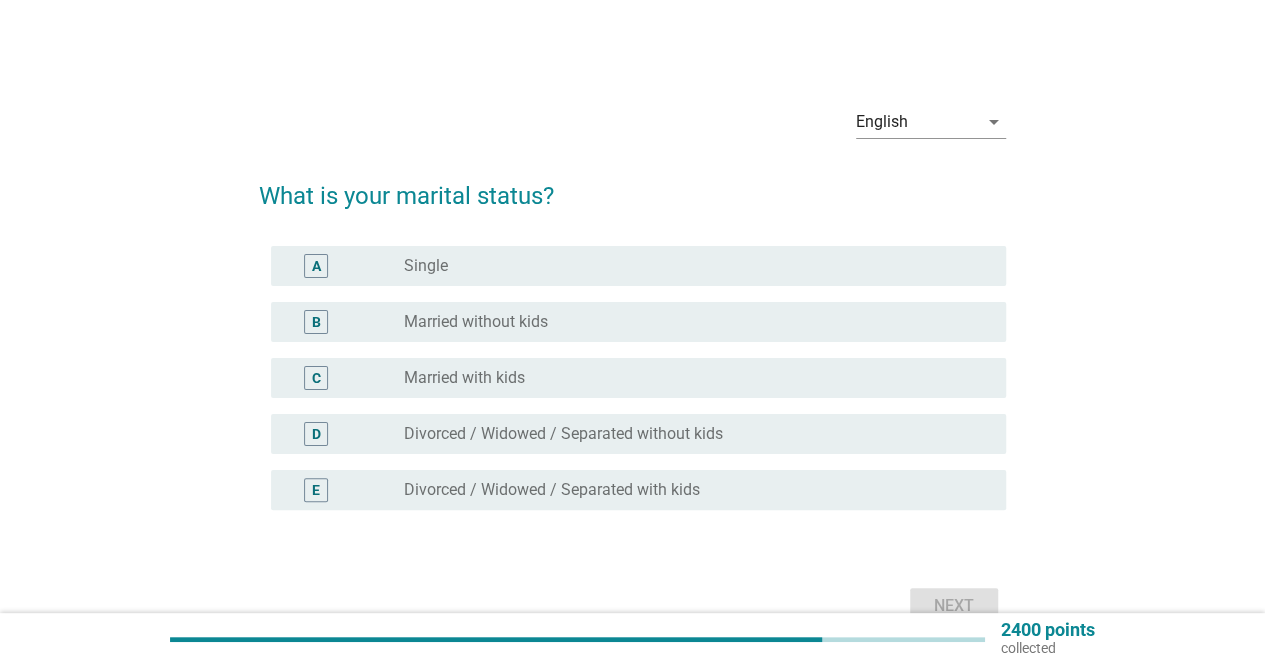 click on "B     radio_button_unchecked Married without kids" at bounding box center (638, 322) 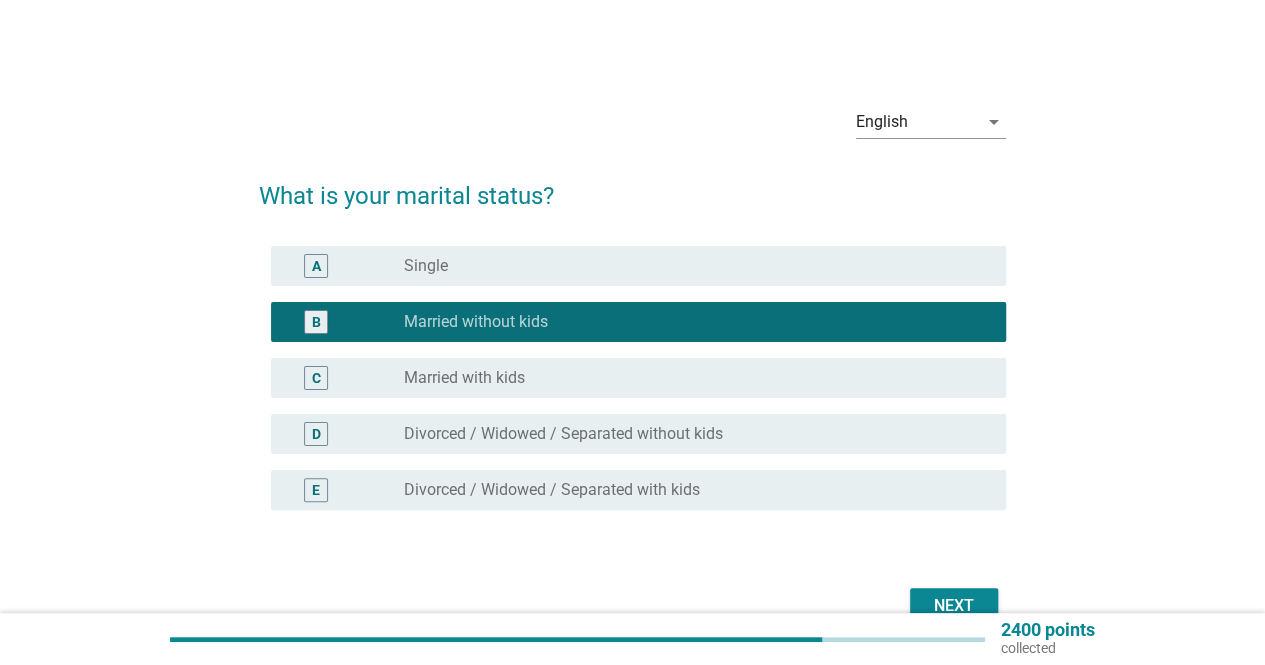 click on "Next" at bounding box center [954, 606] 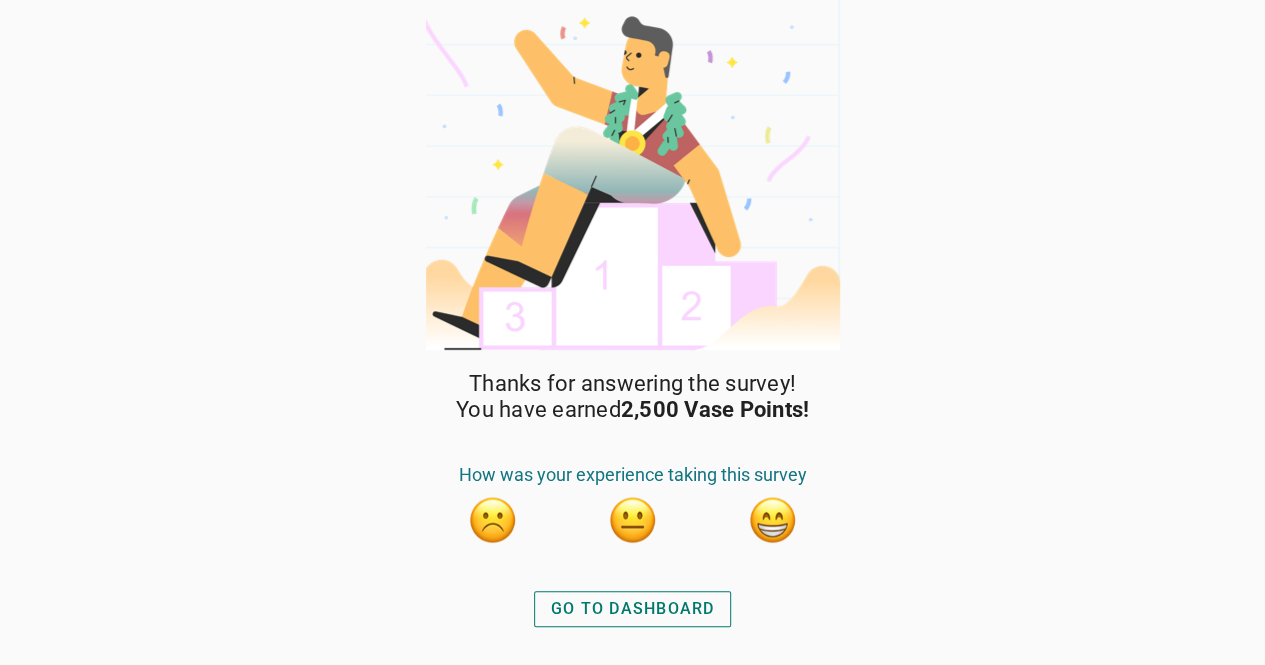 click at bounding box center [633, 520] 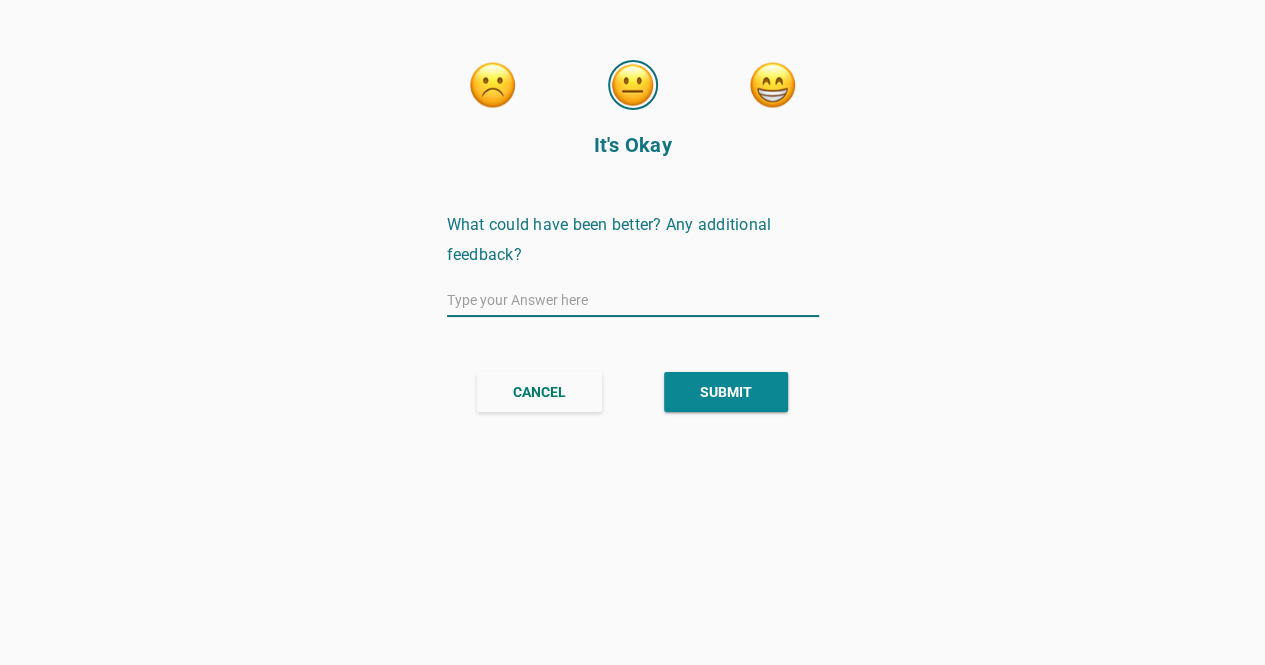 click on "CANCEL" at bounding box center [539, 392] 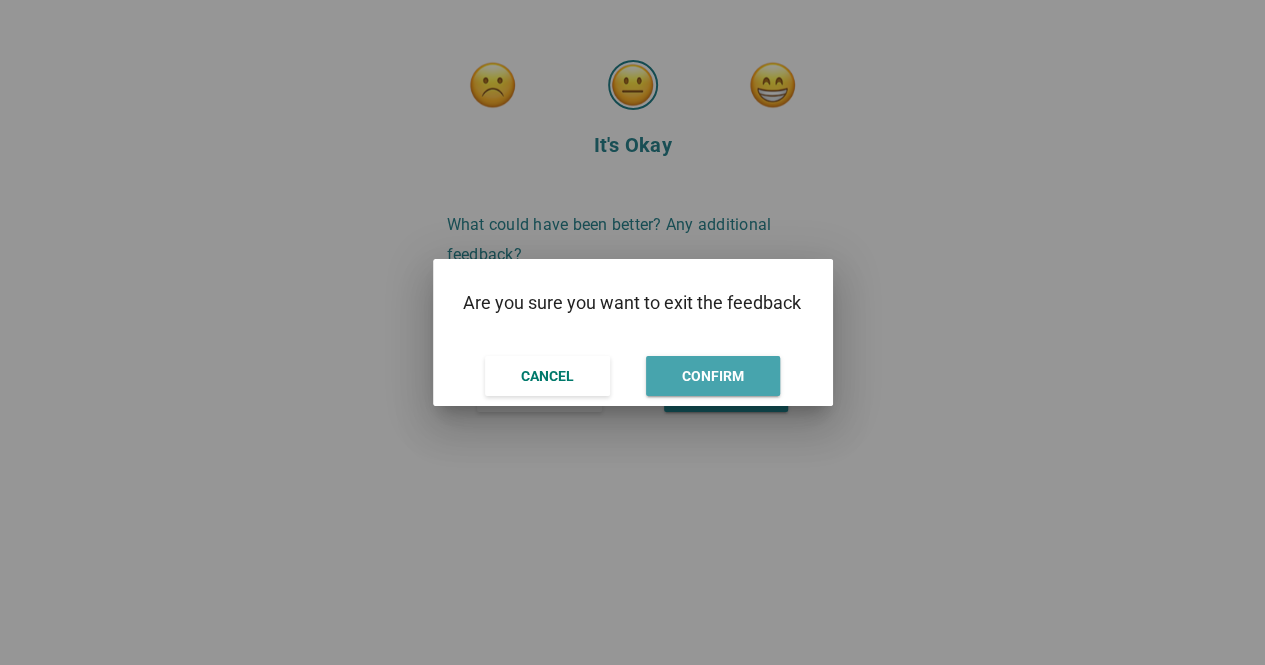 click on "CONFIRM" at bounding box center (713, 376) 